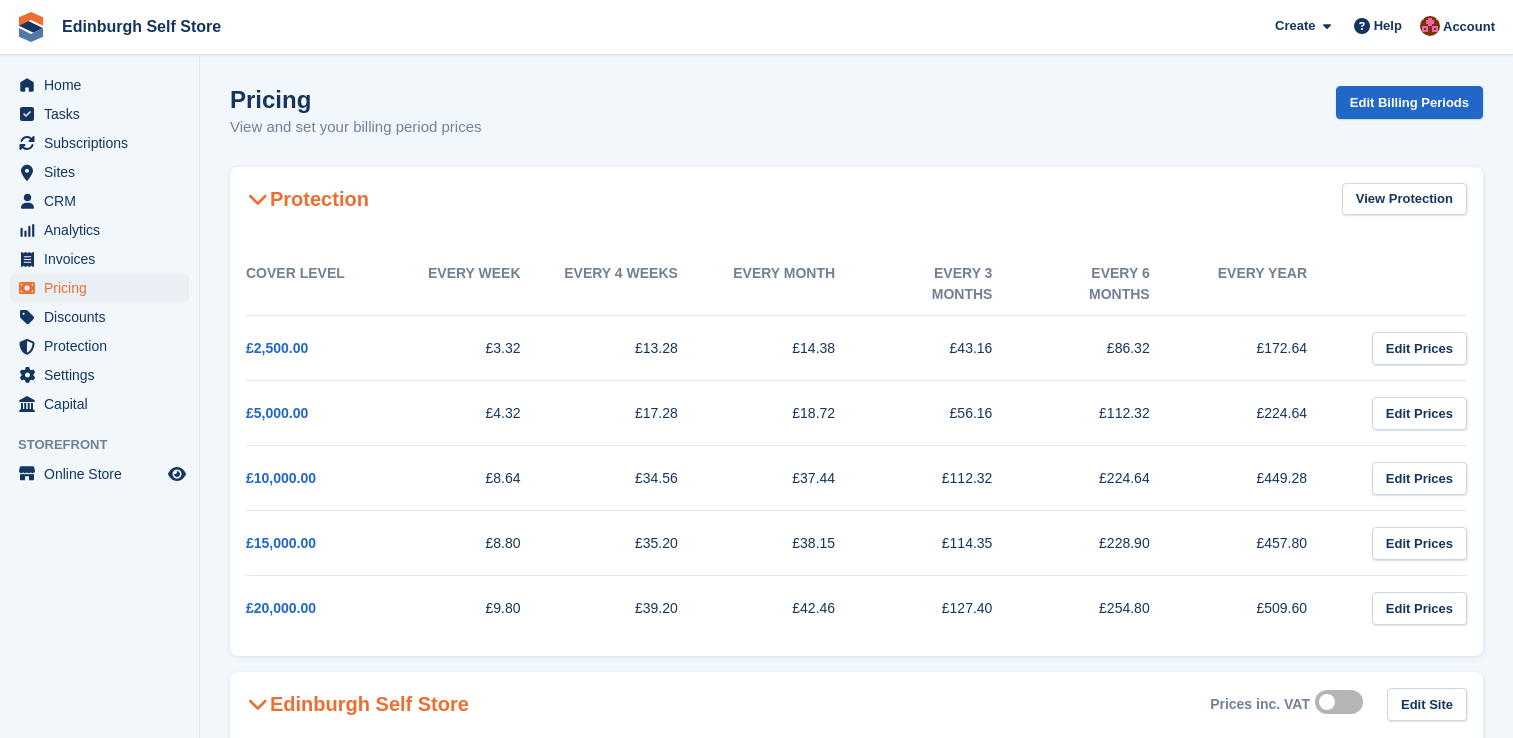scroll, scrollTop: 0, scrollLeft: 0, axis: both 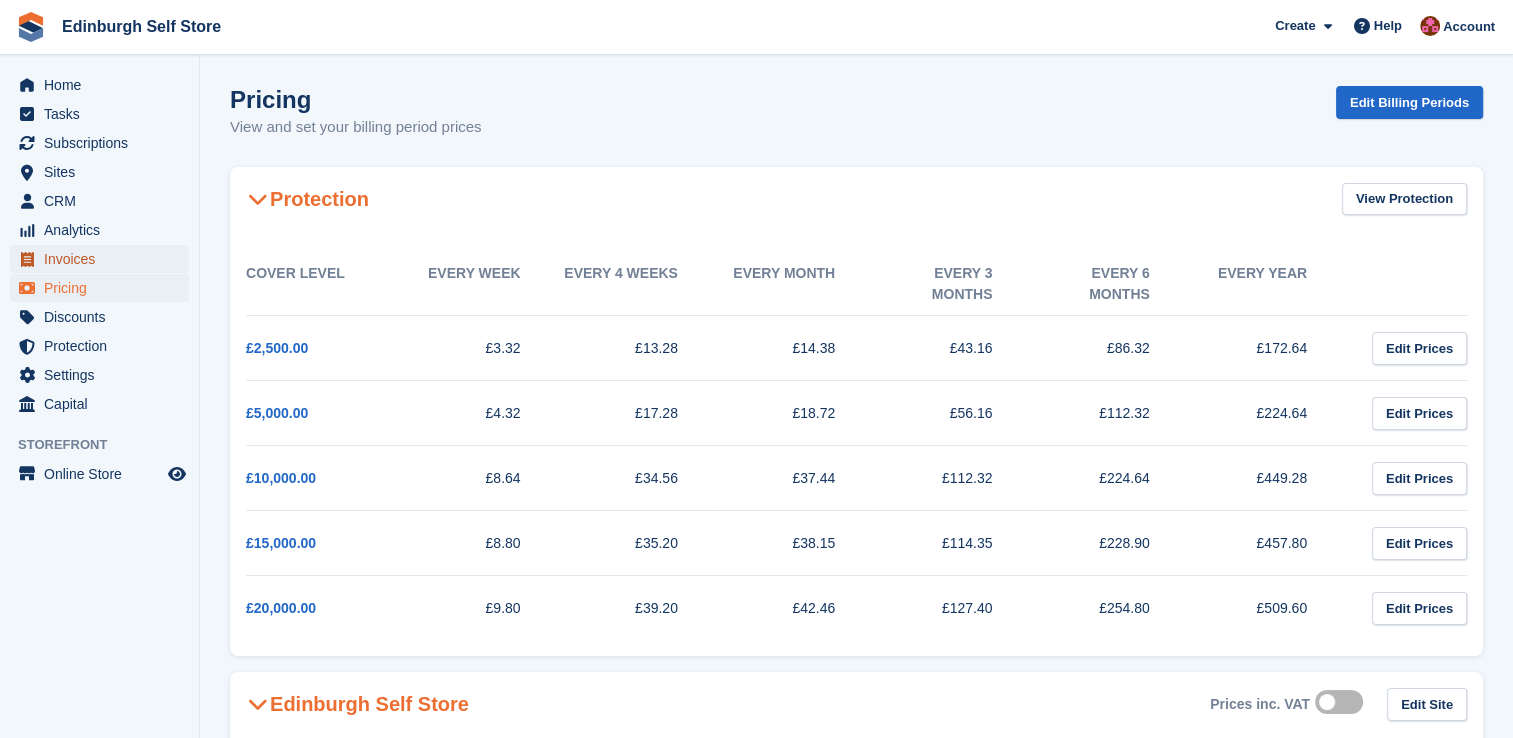 click on "Invoices" at bounding box center [104, 259] 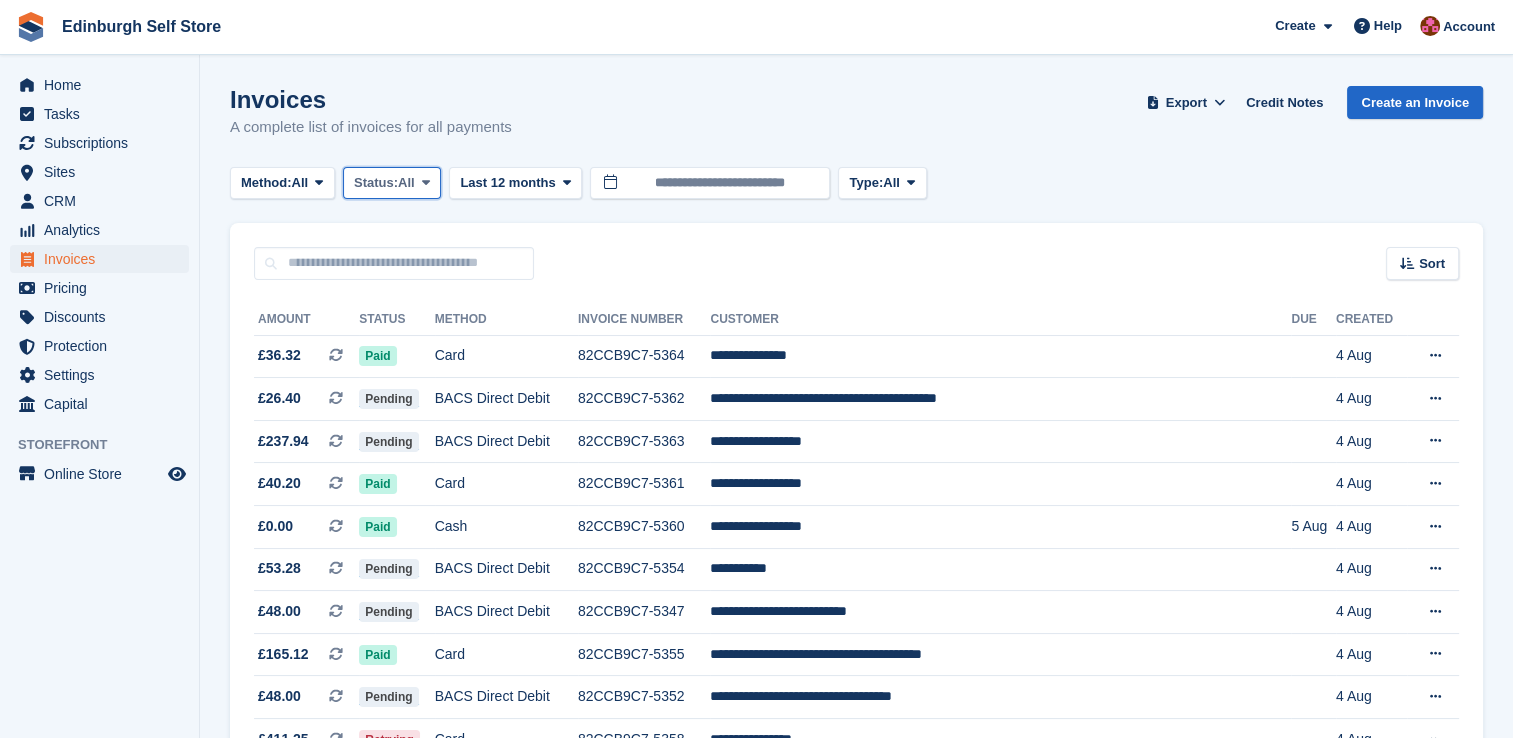click at bounding box center [426, 183] 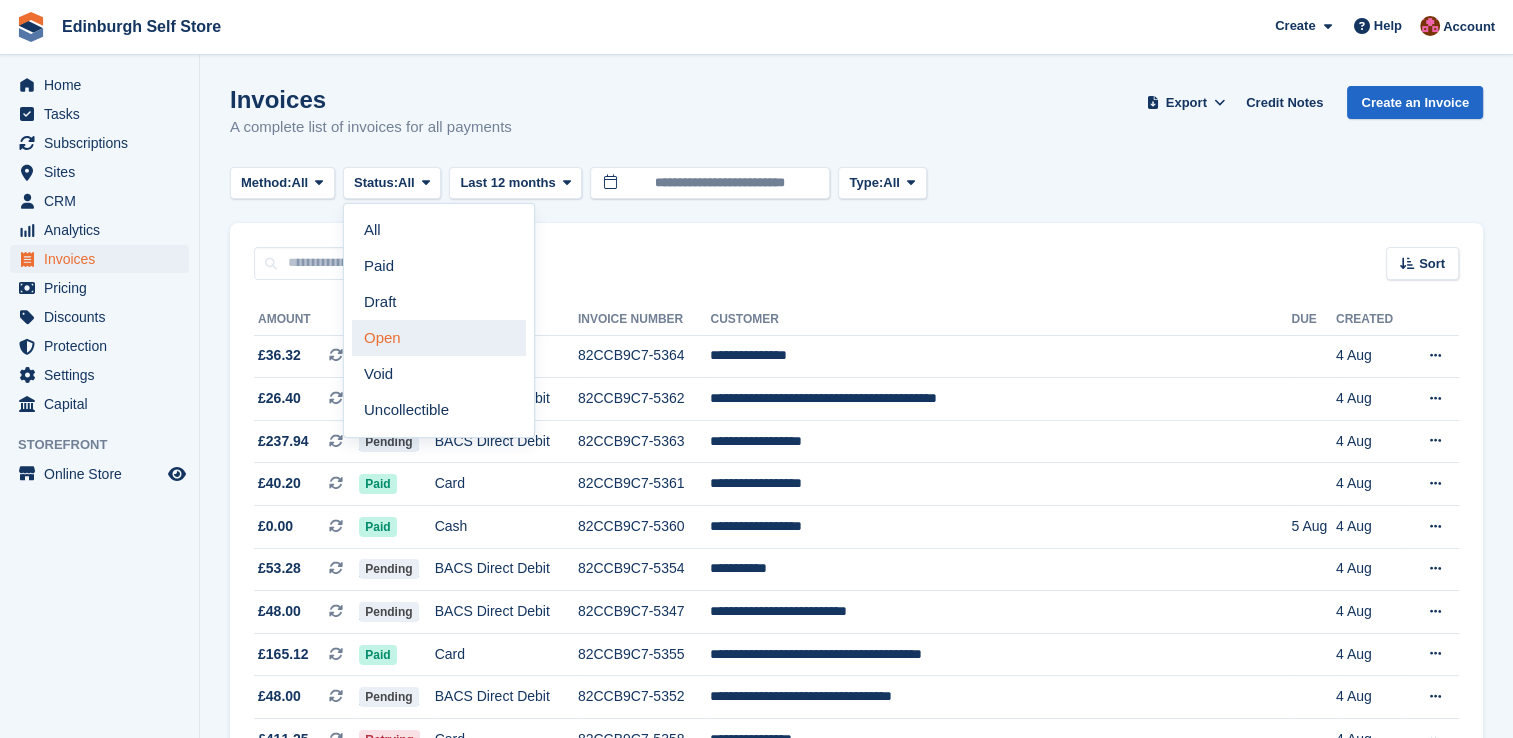 click on "Open" at bounding box center [439, 338] 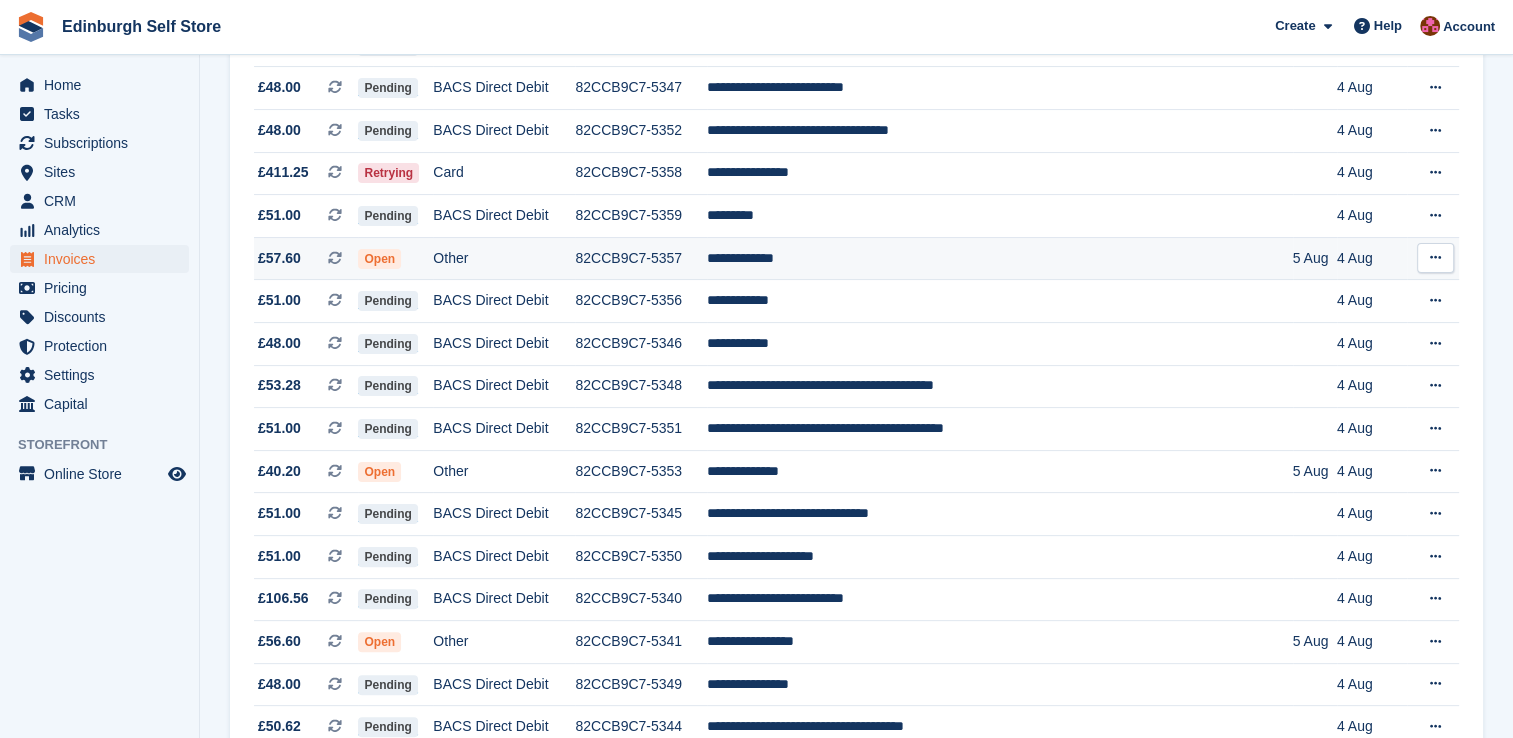scroll, scrollTop: 400, scrollLeft: 0, axis: vertical 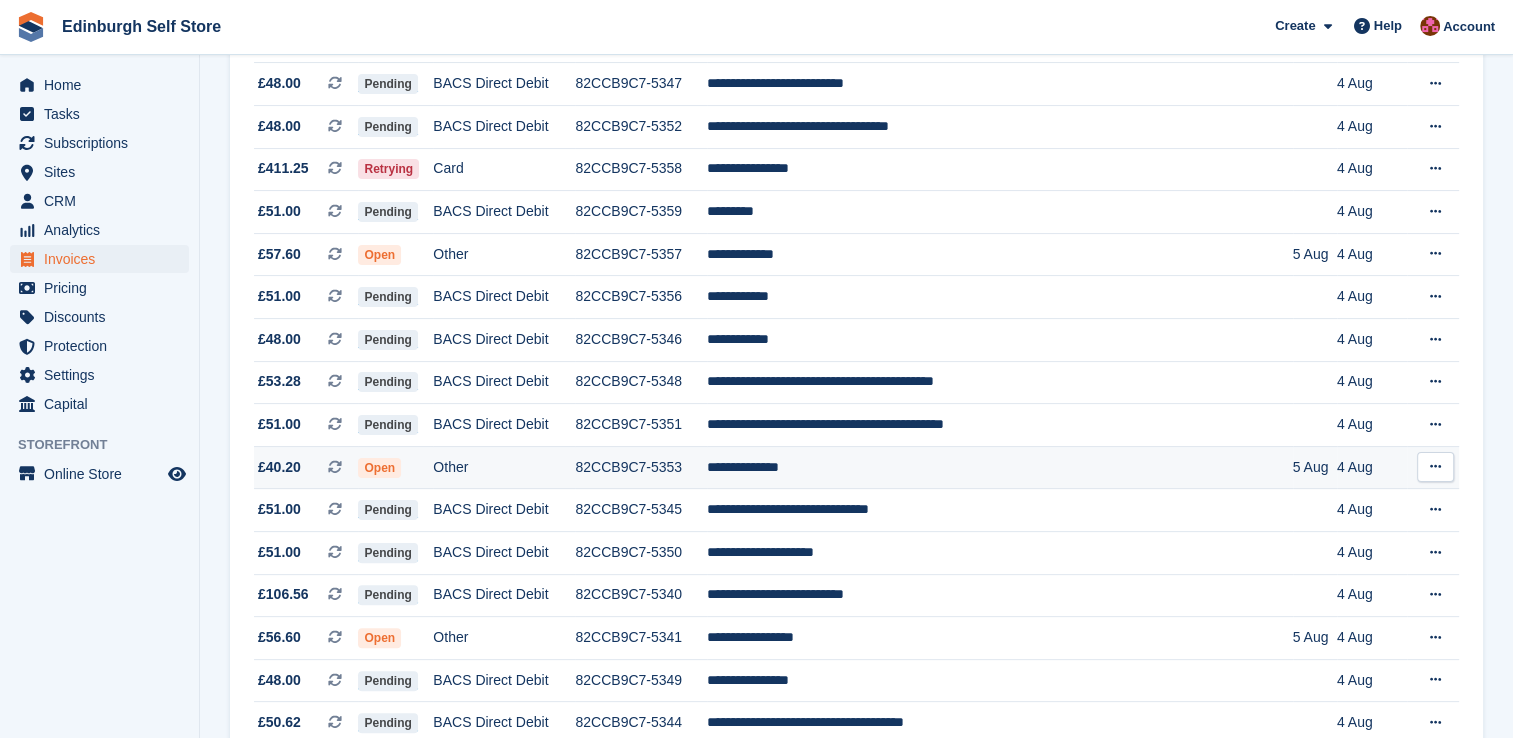 click on "**********" at bounding box center (999, 467) 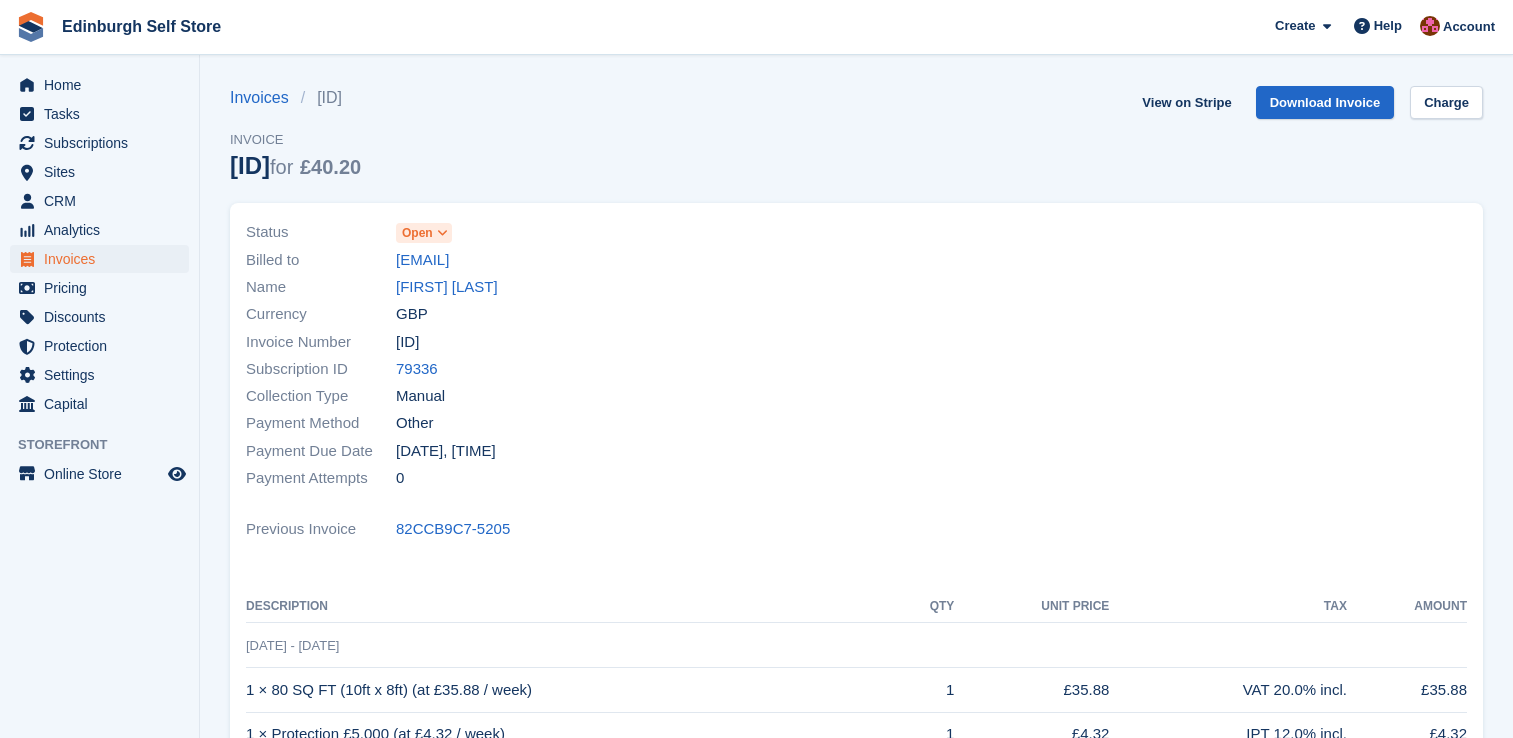scroll, scrollTop: 0, scrollLeft: 0, axis: both 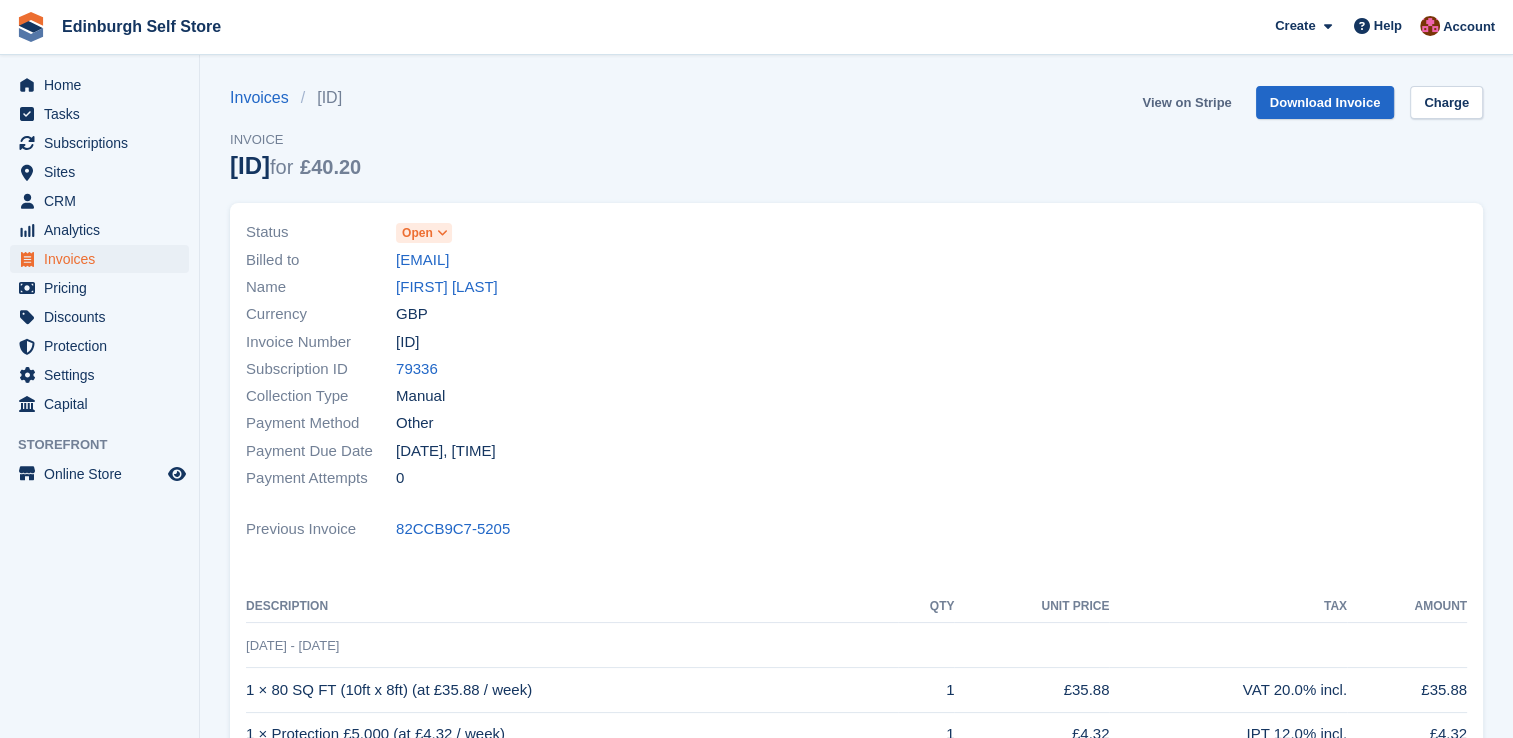 click on "View on Stripe" at bounding box center [1186, 102] 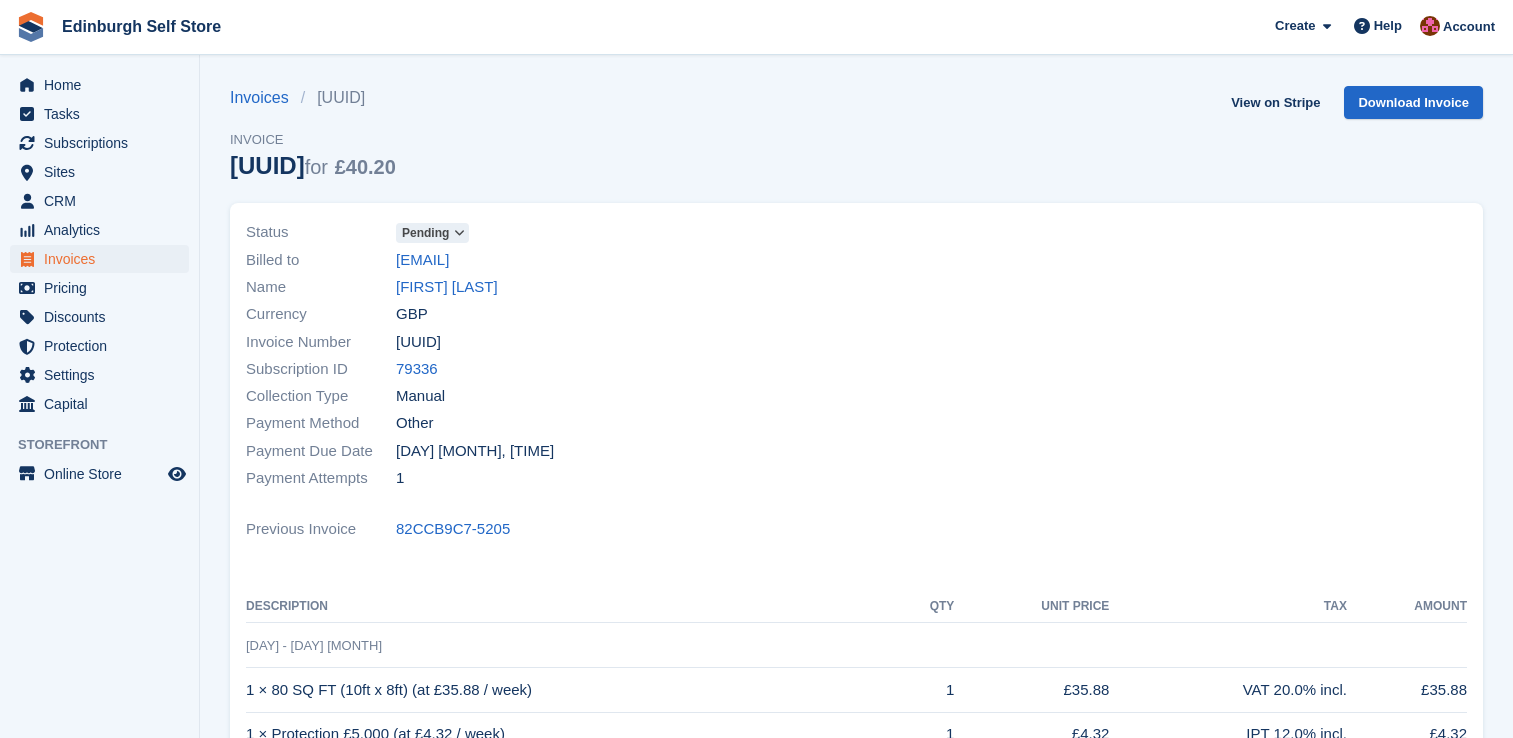 scroll, scrollTop: 0, scrollLeft: 0, axis: both 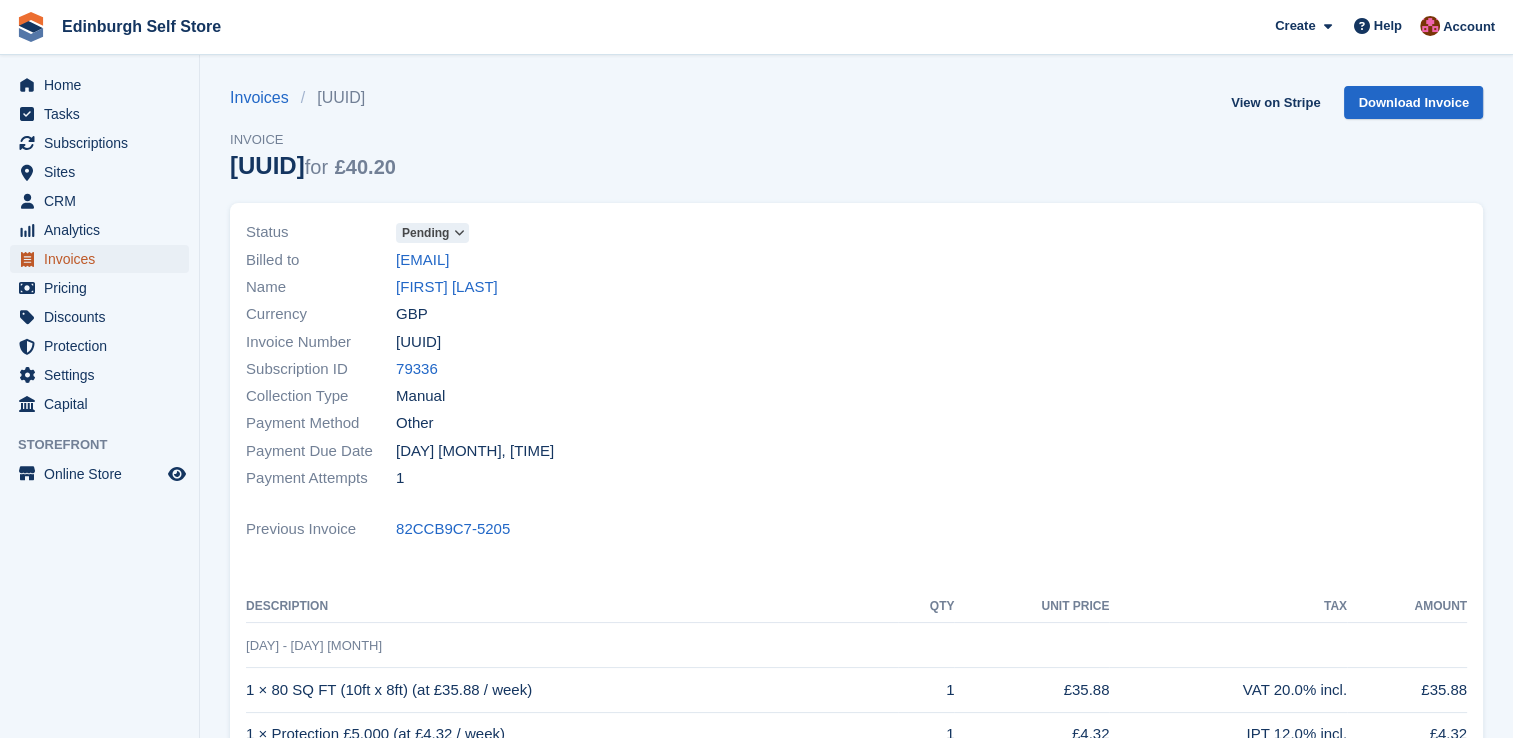 click on "Invoices" at bounding box center (104, 259) 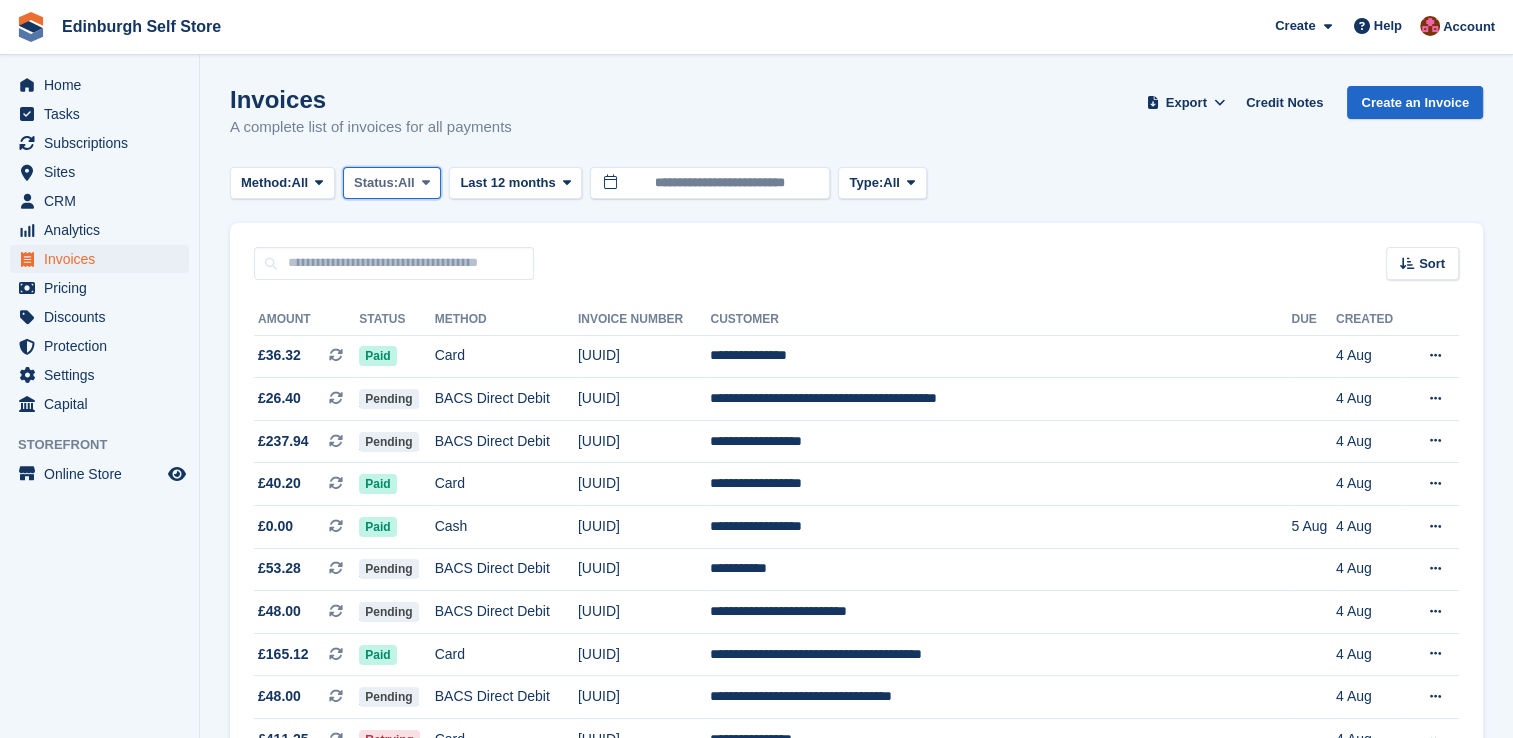 click at bounding box center [426, 182] 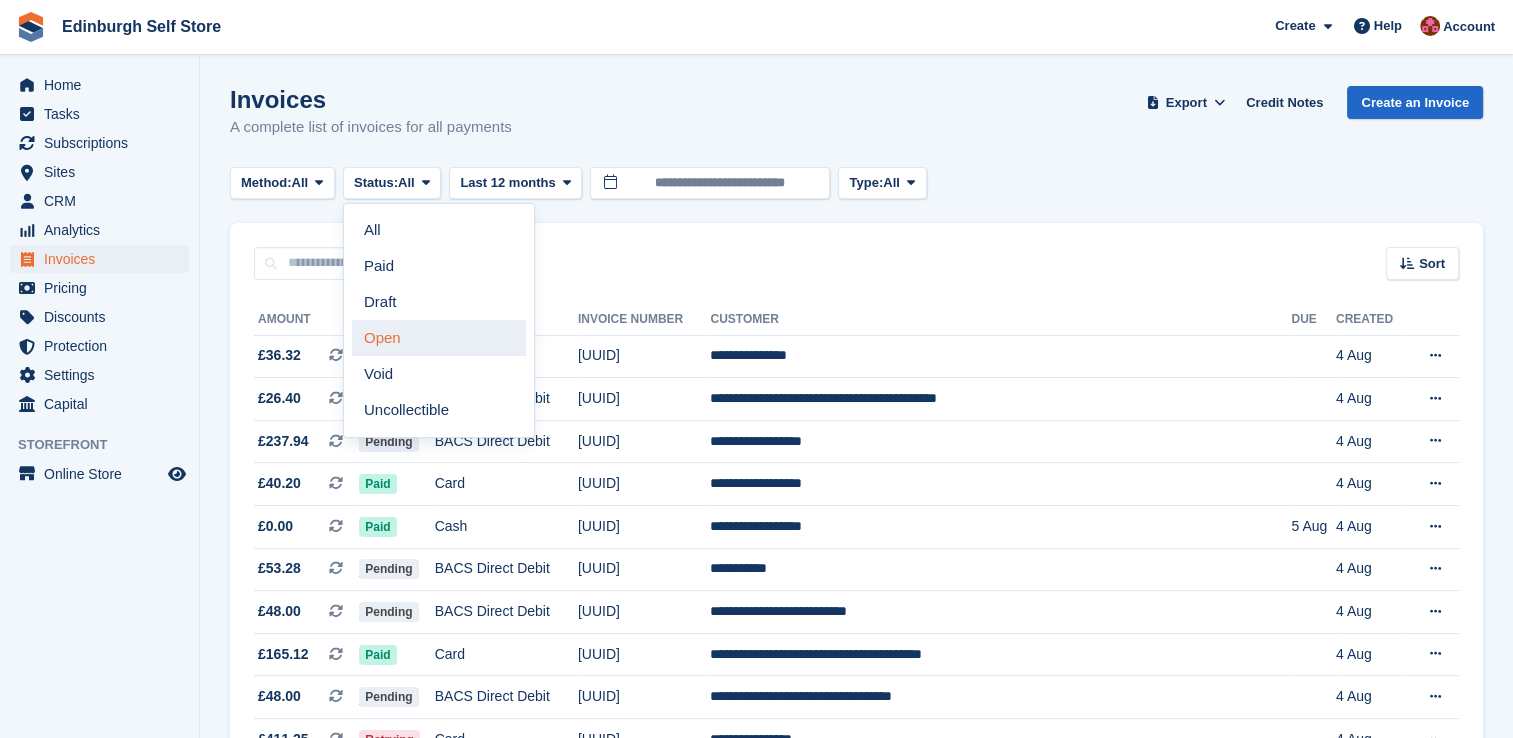 click on "Open" at bounding box center [439, 338] 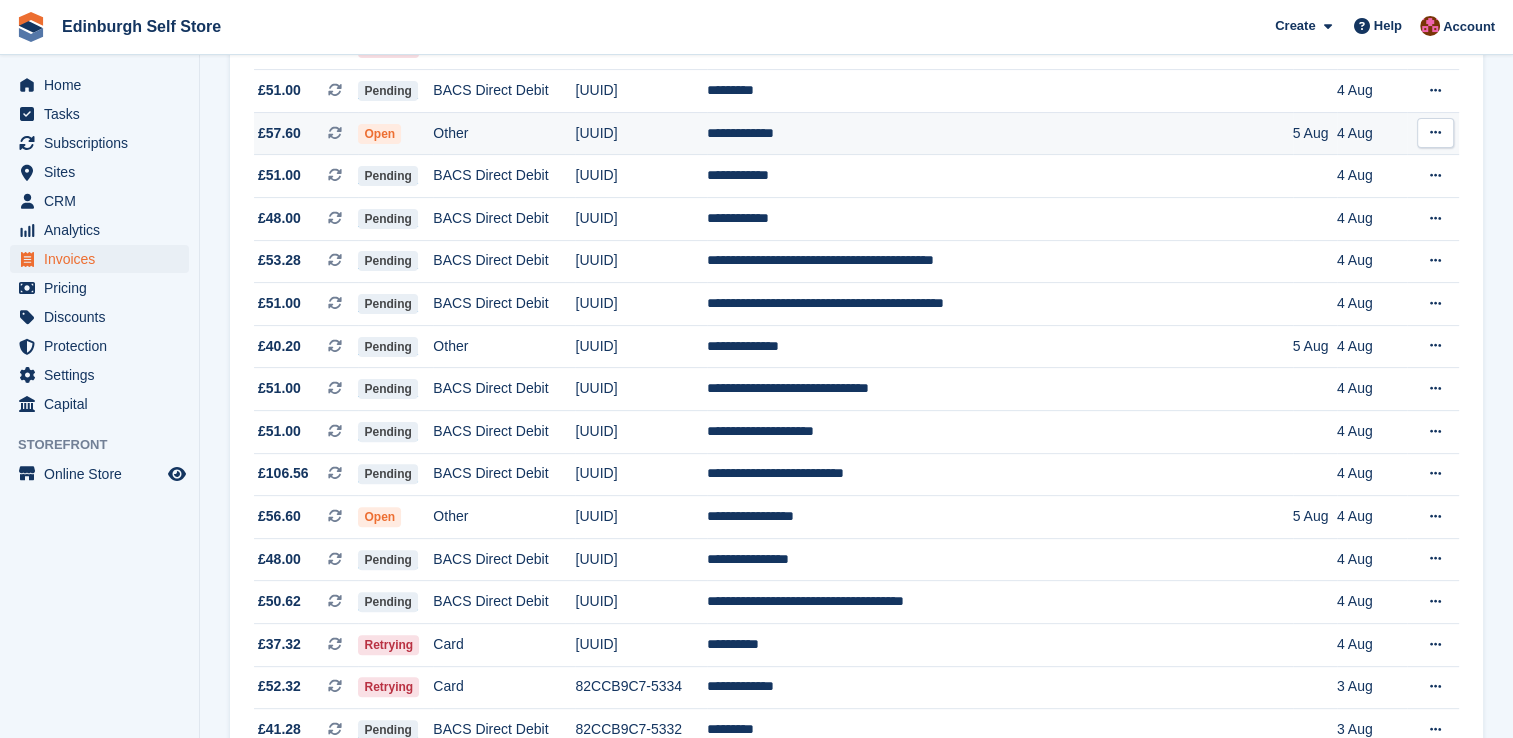 scroll, scrollTop: 600, scrollLeft: 0, axis: vertical 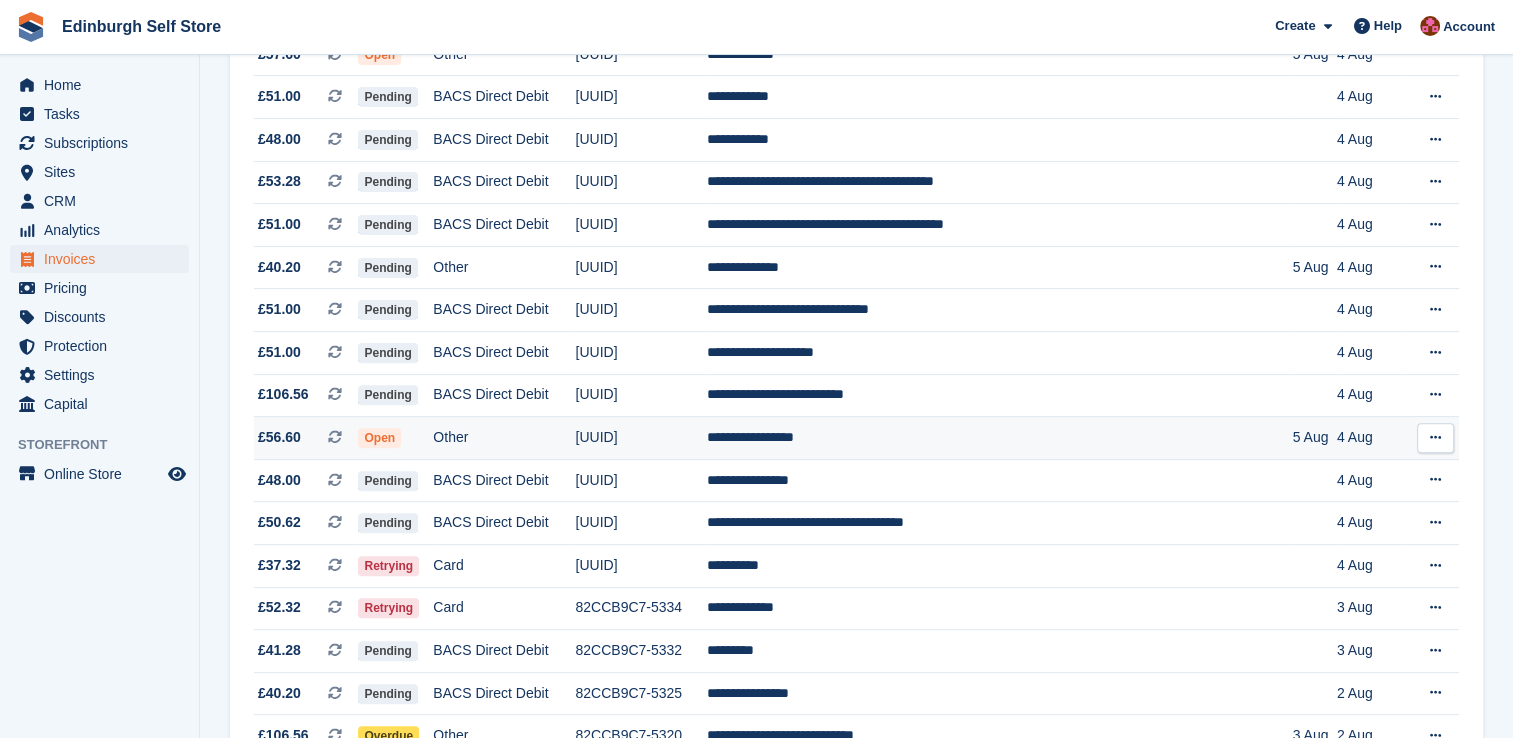 click on "**********" at bounding box center [999, 438] 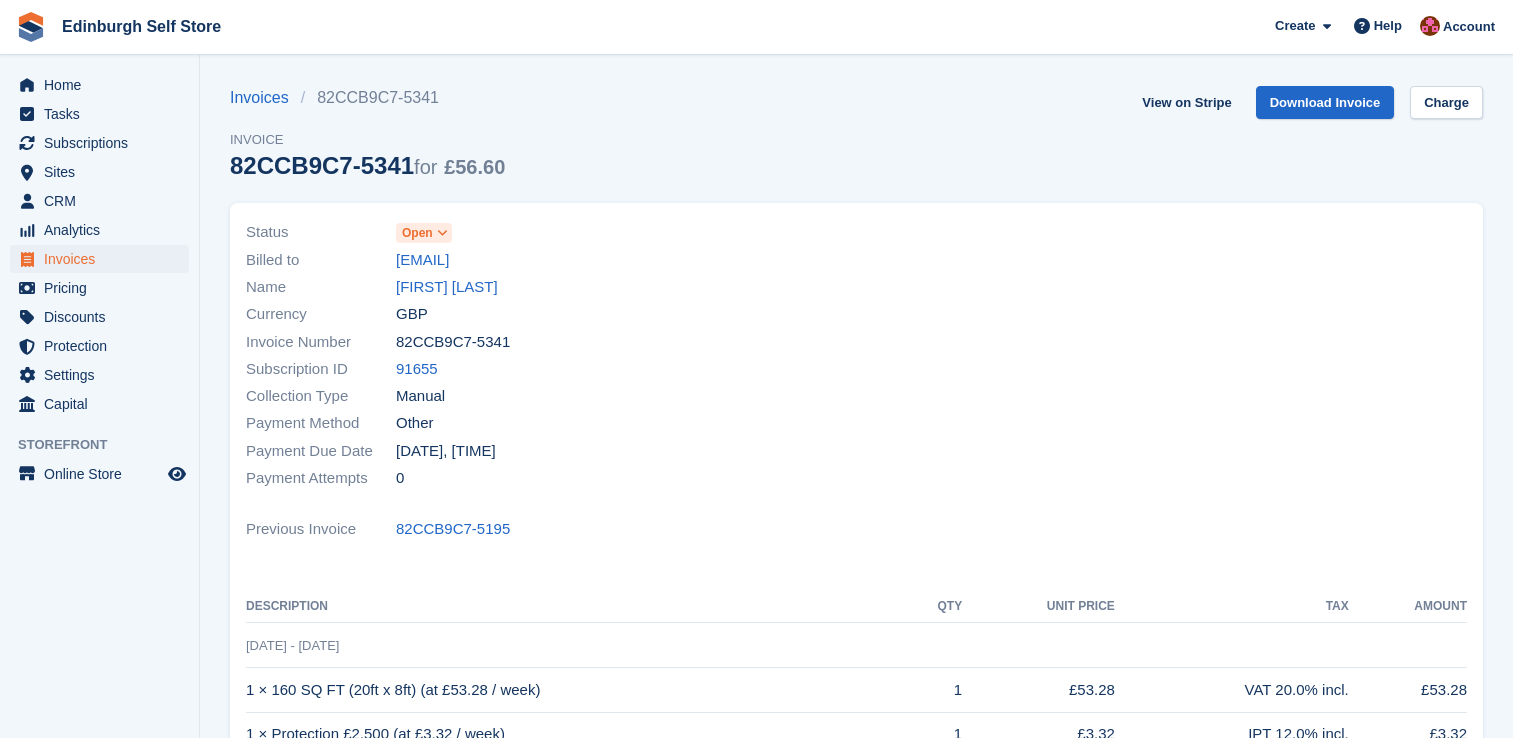 scroll, scrollTop: 0, scrollLeft: 0, axis: both 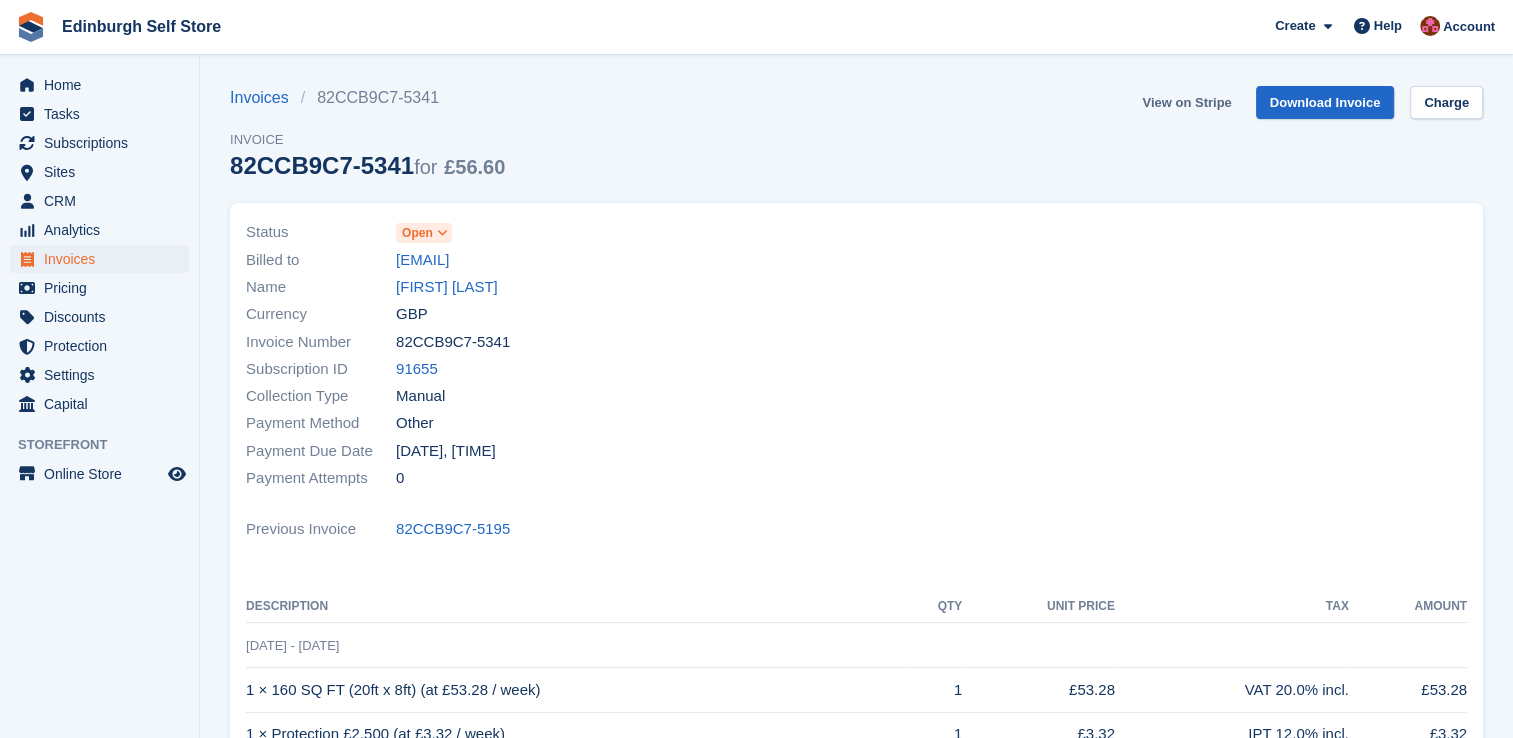 click on "View on Stripe" at bounding box center (1186, 102) 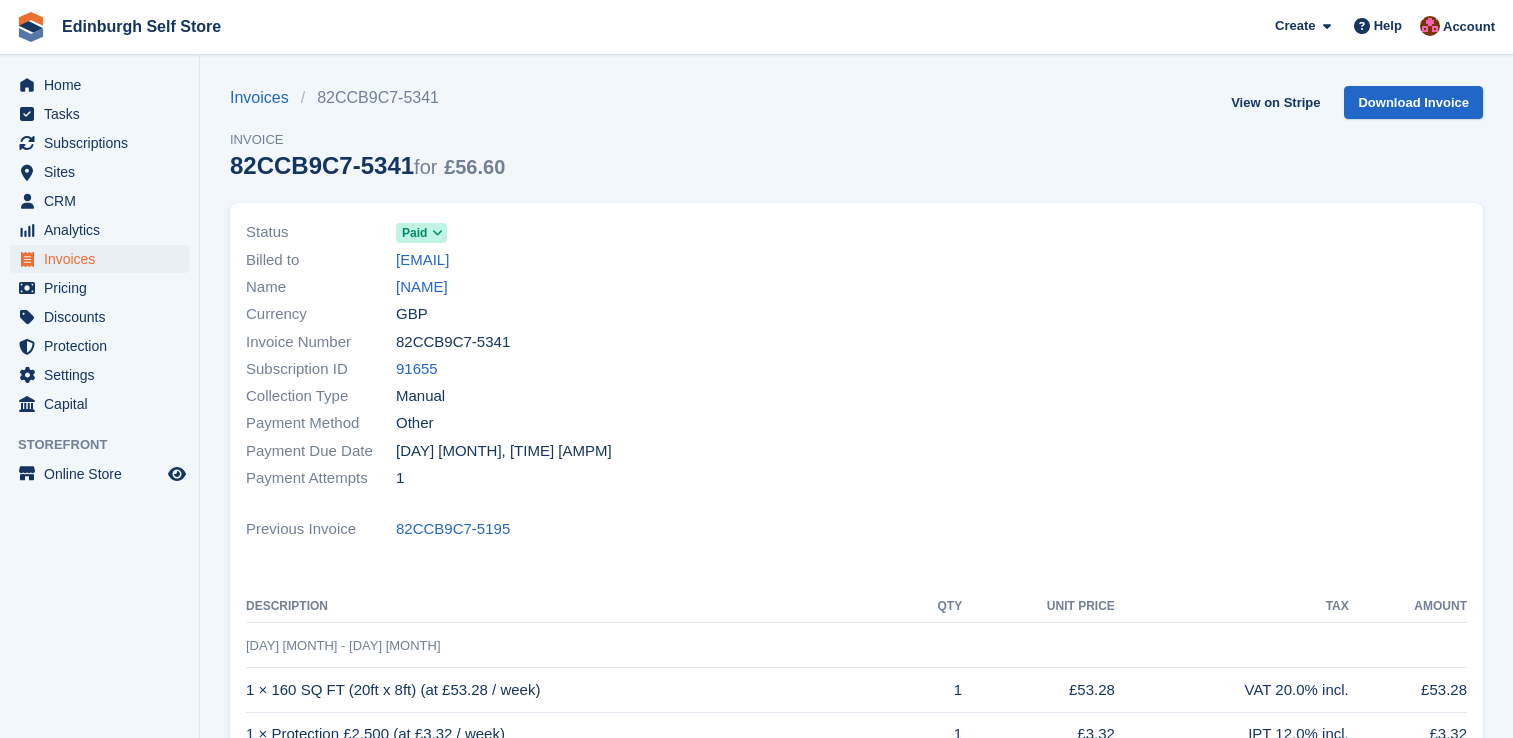 scroll, scrollTop: 0, scrollLeft: 0, axis: both 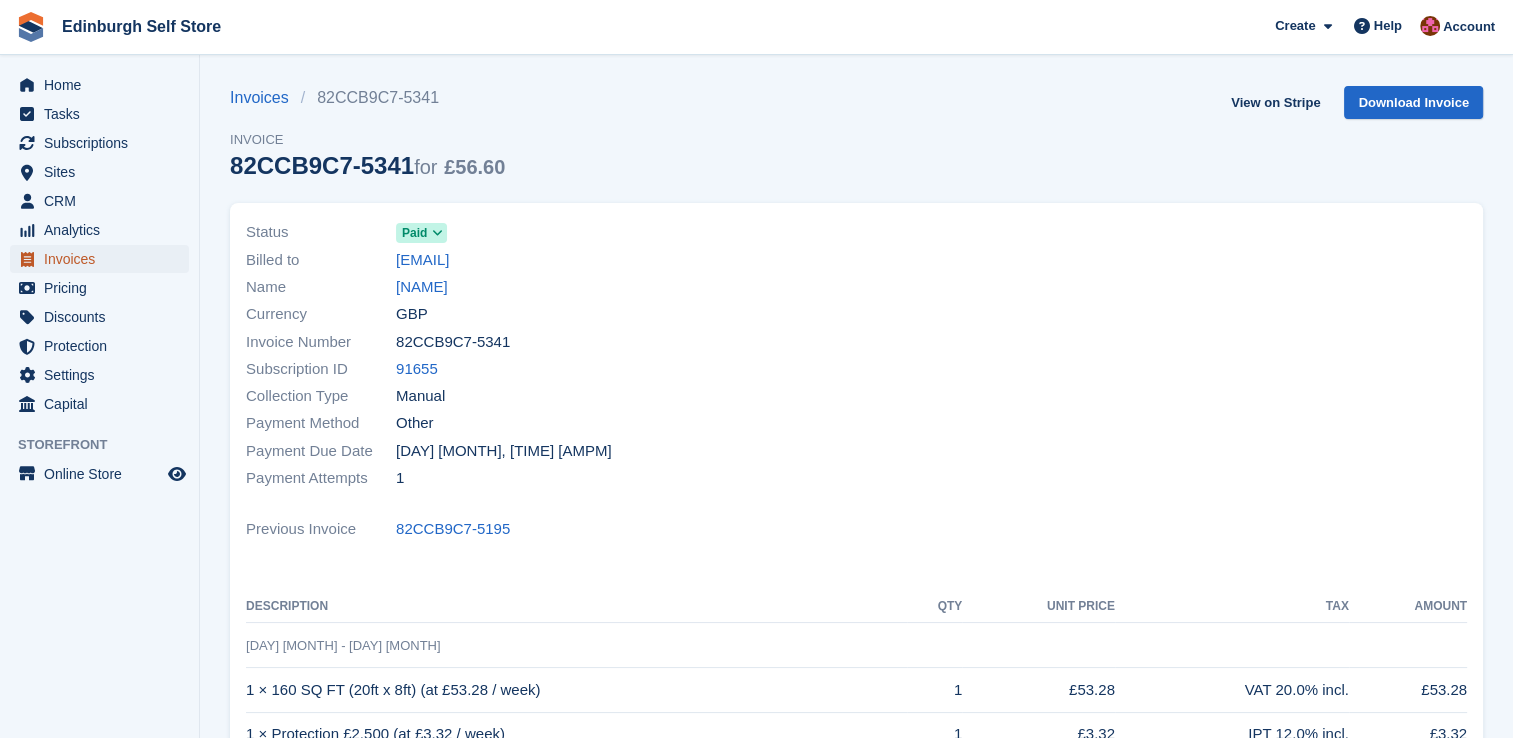 click on "Invoices" at bounding box center [104, 259] 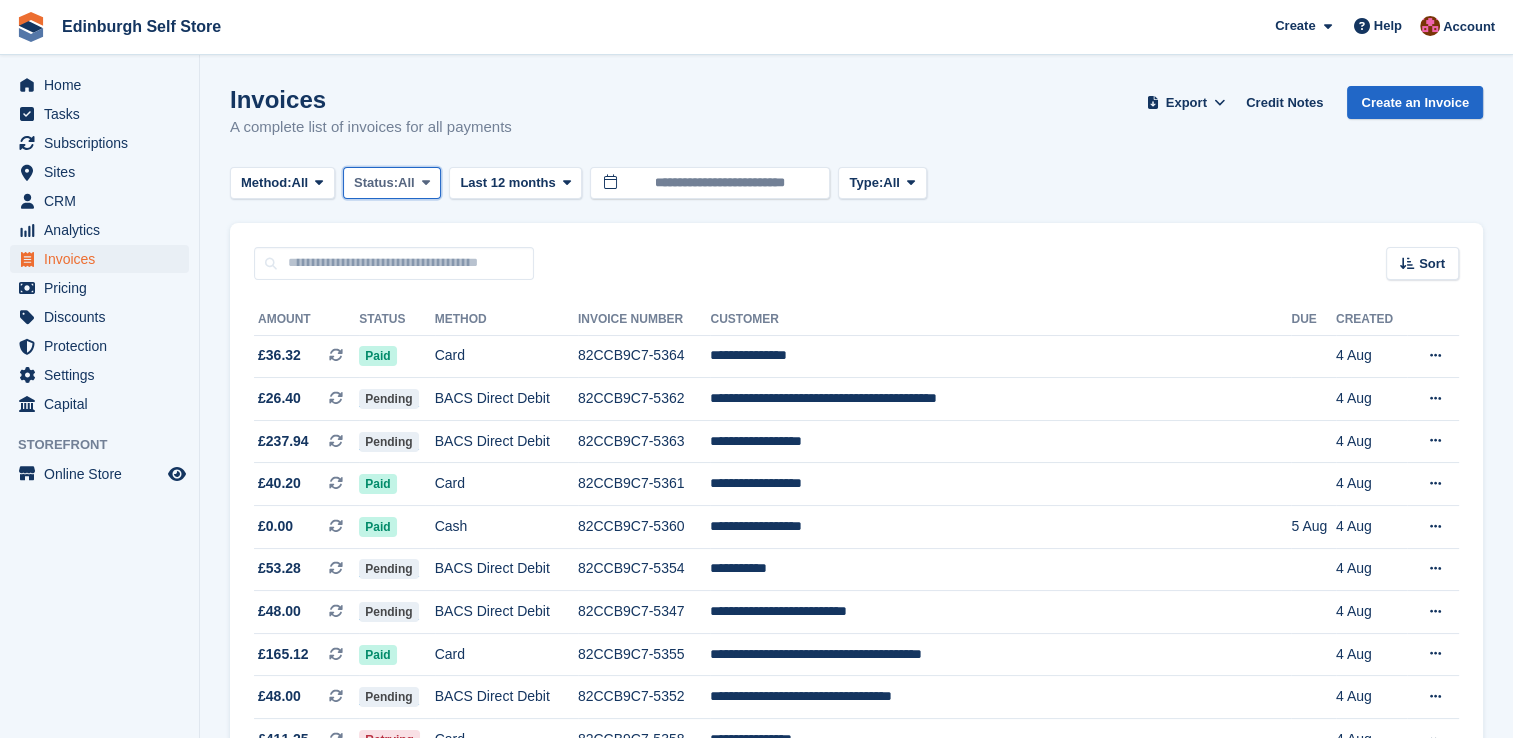 click at bounding box center [426, 182] 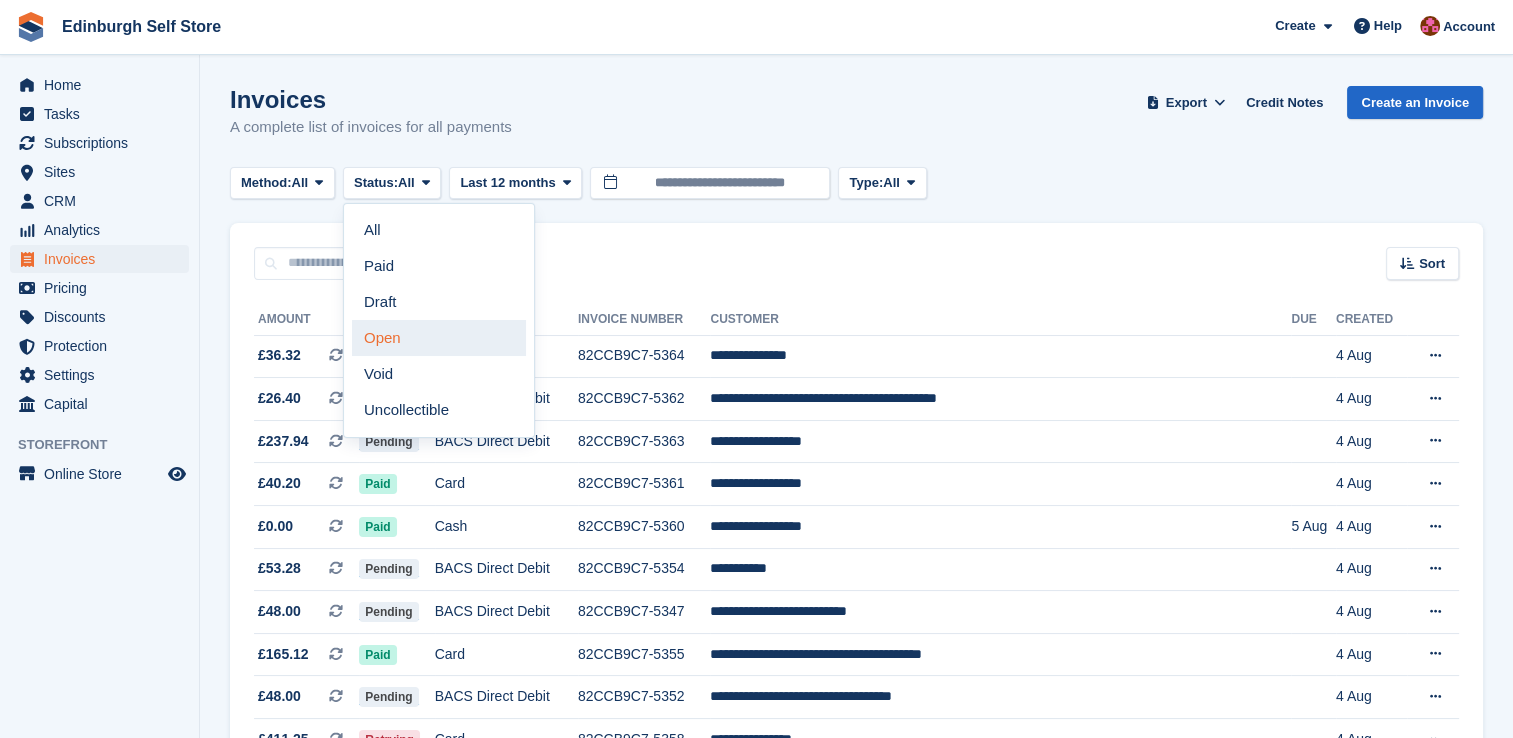 click on "Open" at bounding box center (439, 338) 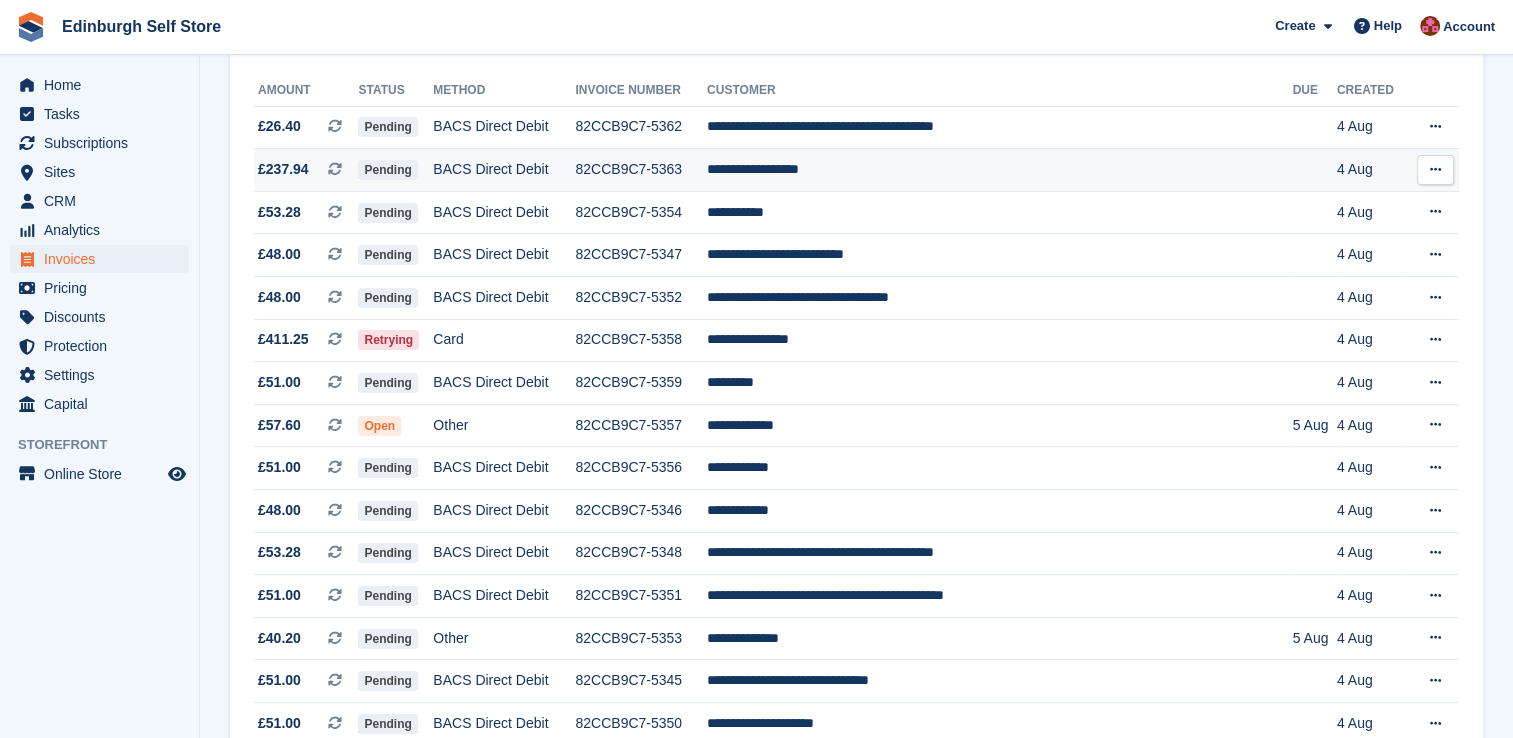 scroll, scrollTop: 300, scrollLeft: 0, axis: vertical 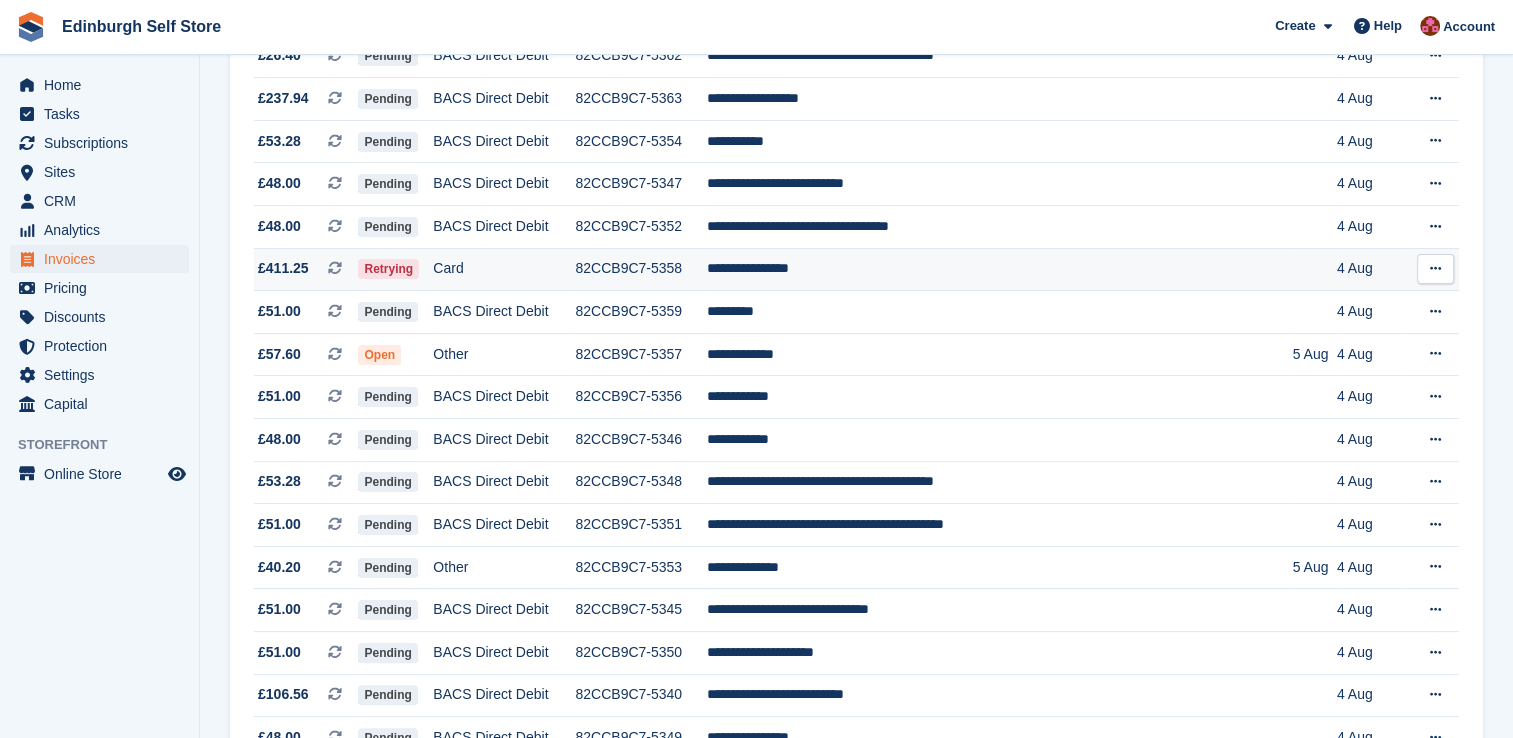 click on "**********" at bounding box center (999, 269) 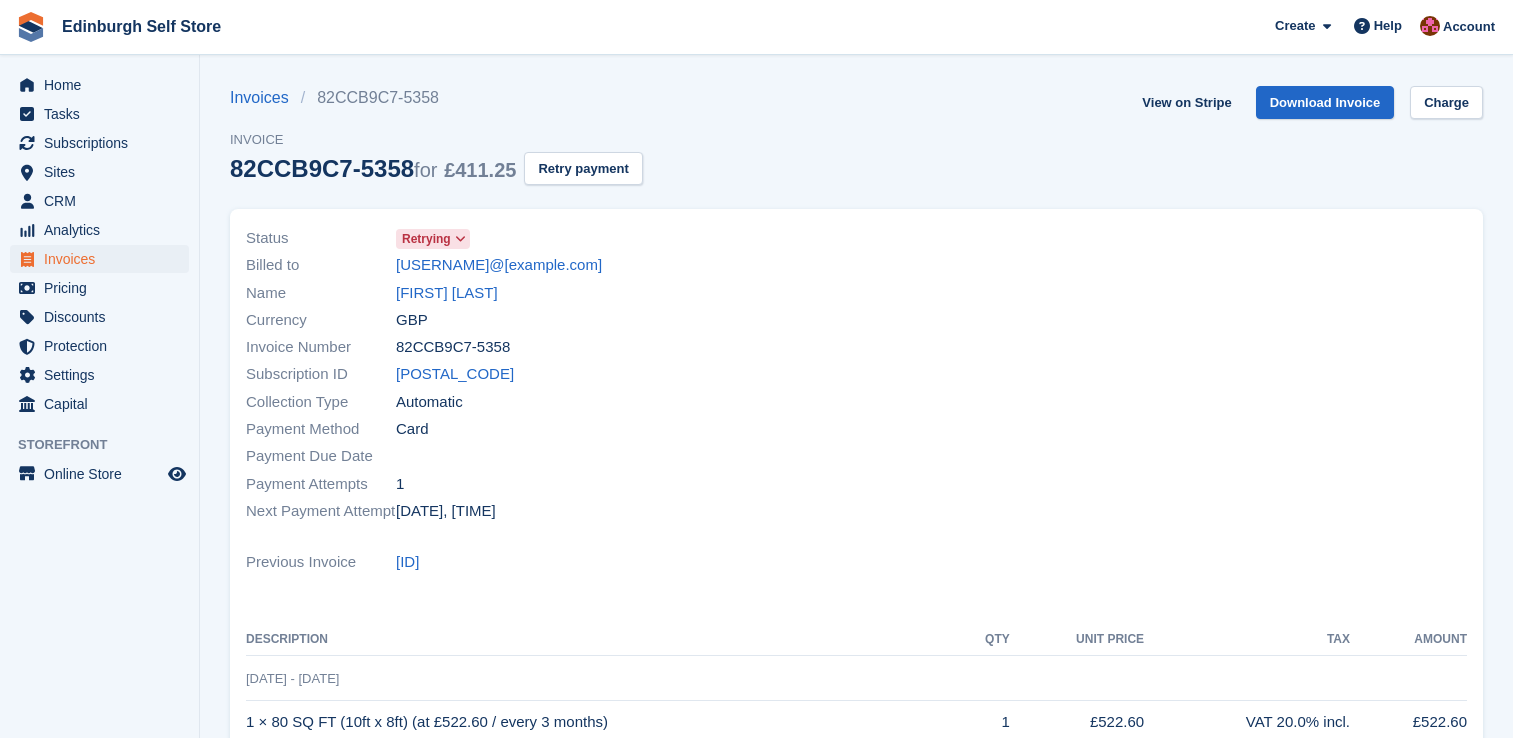 scroll, scrollTop: 0, scrollLeft: 0, axis: both 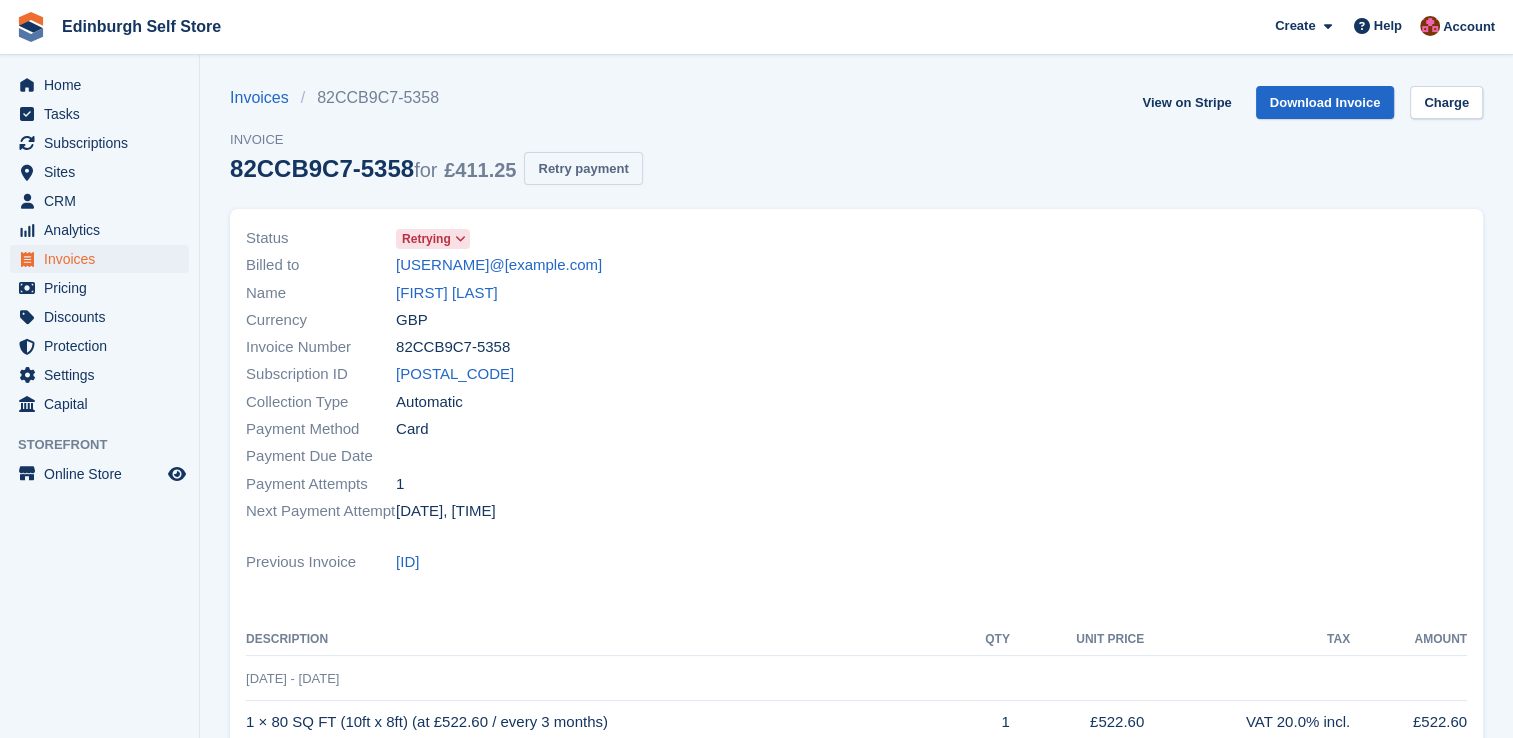 click on "Retry payment" at bounding box center (583, 168) 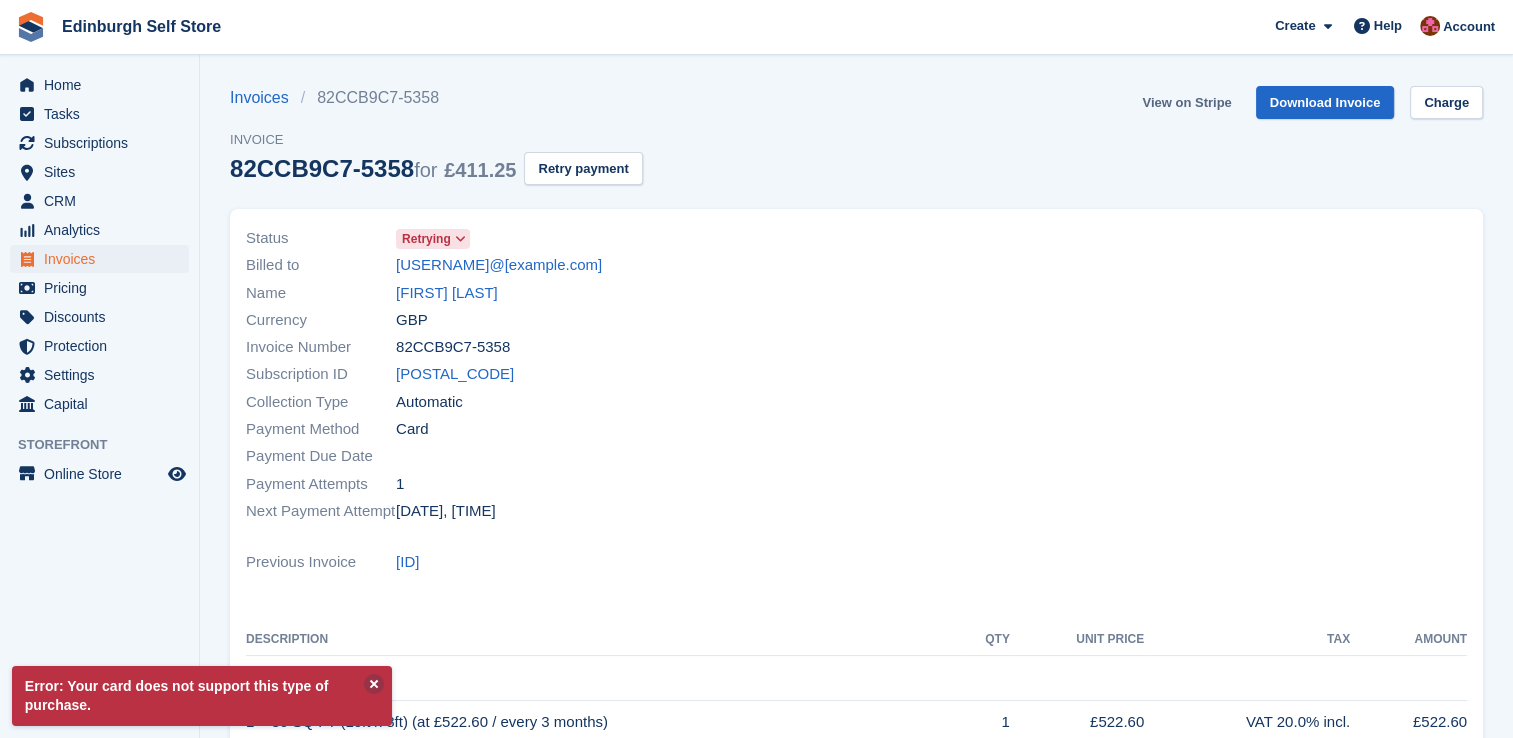 click on "View on Stripe" at bounding box center [1186, 102] 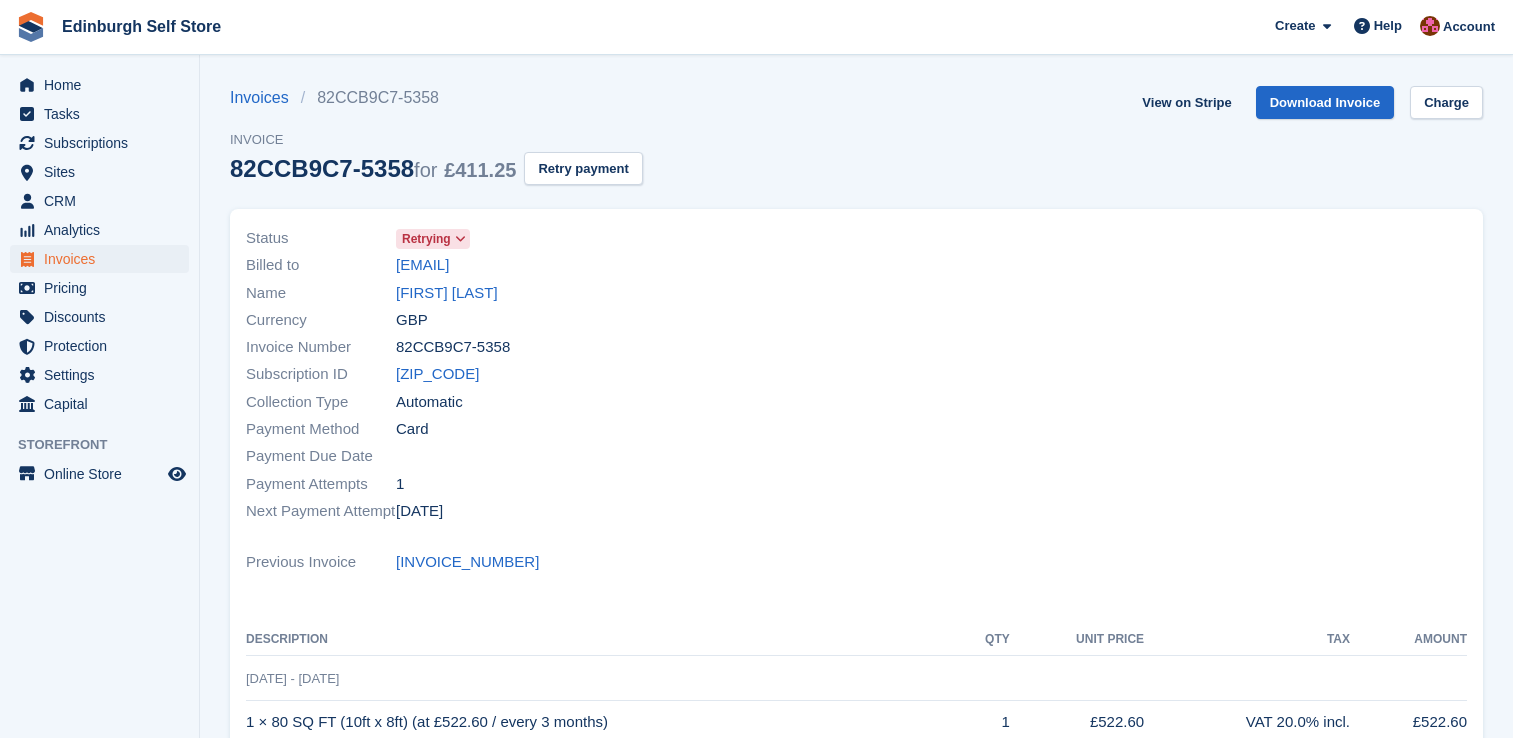 scroll, scrollTop: 0, scrollLeft: 0, axis: both 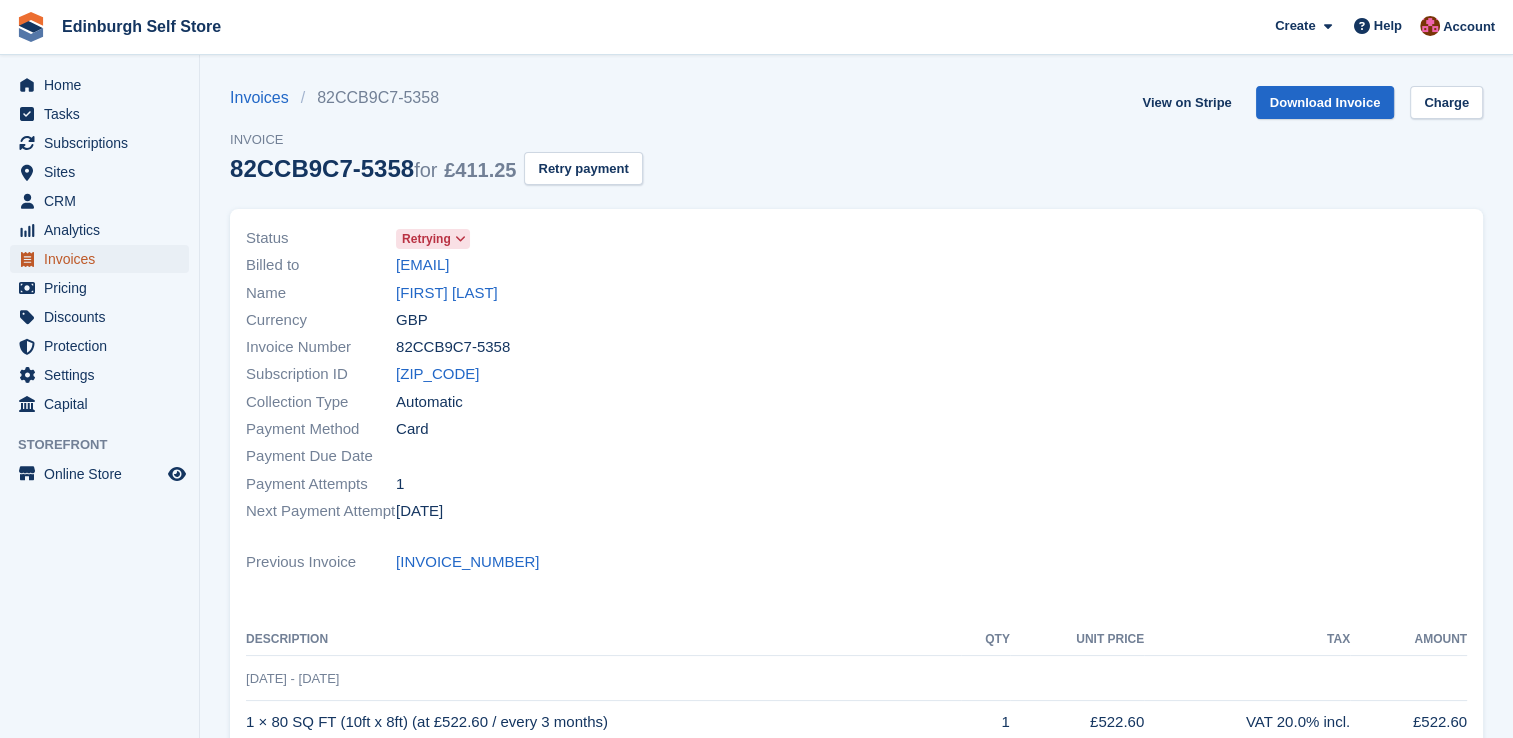 click on "Invoices" at bounding box center (104, 259) 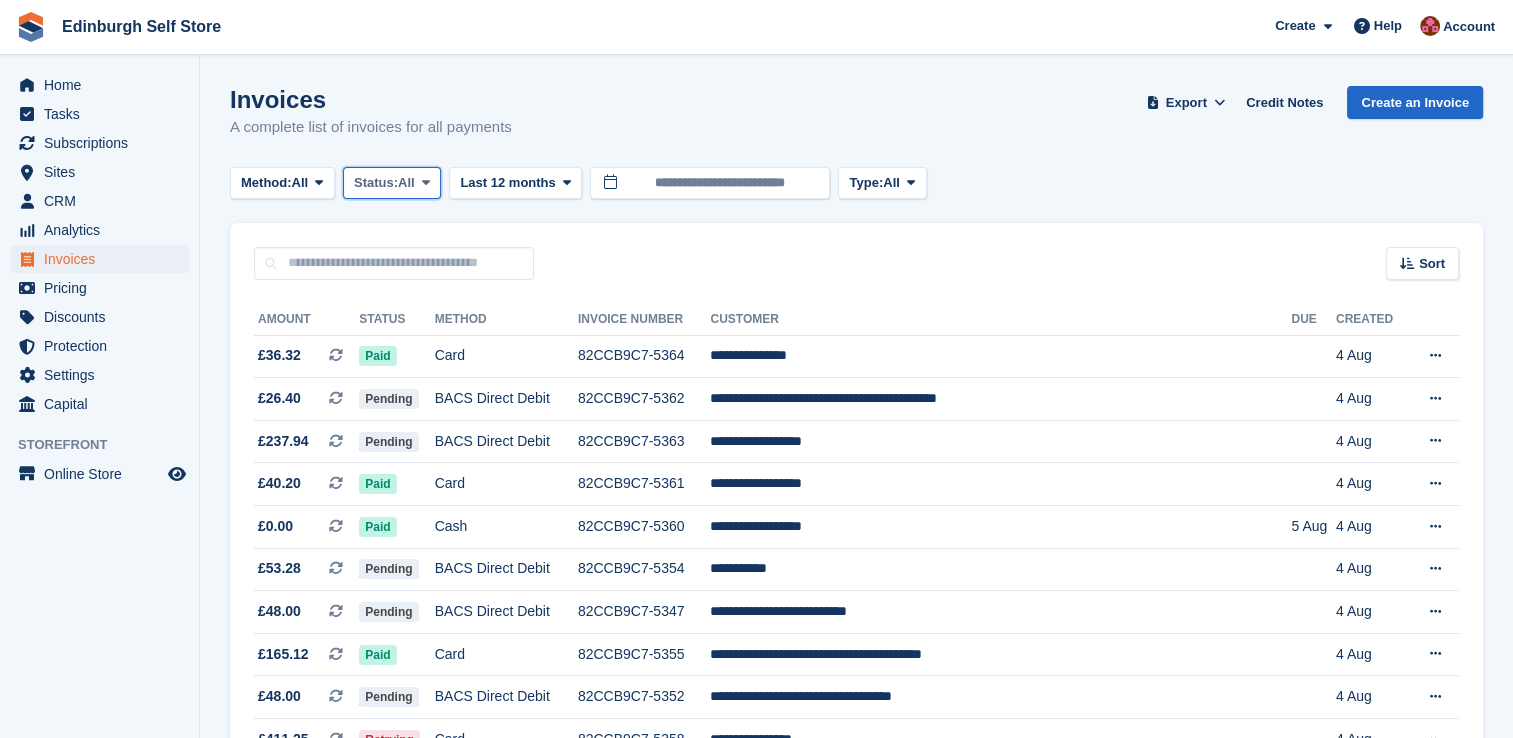 click at bounding box center [426, 182] 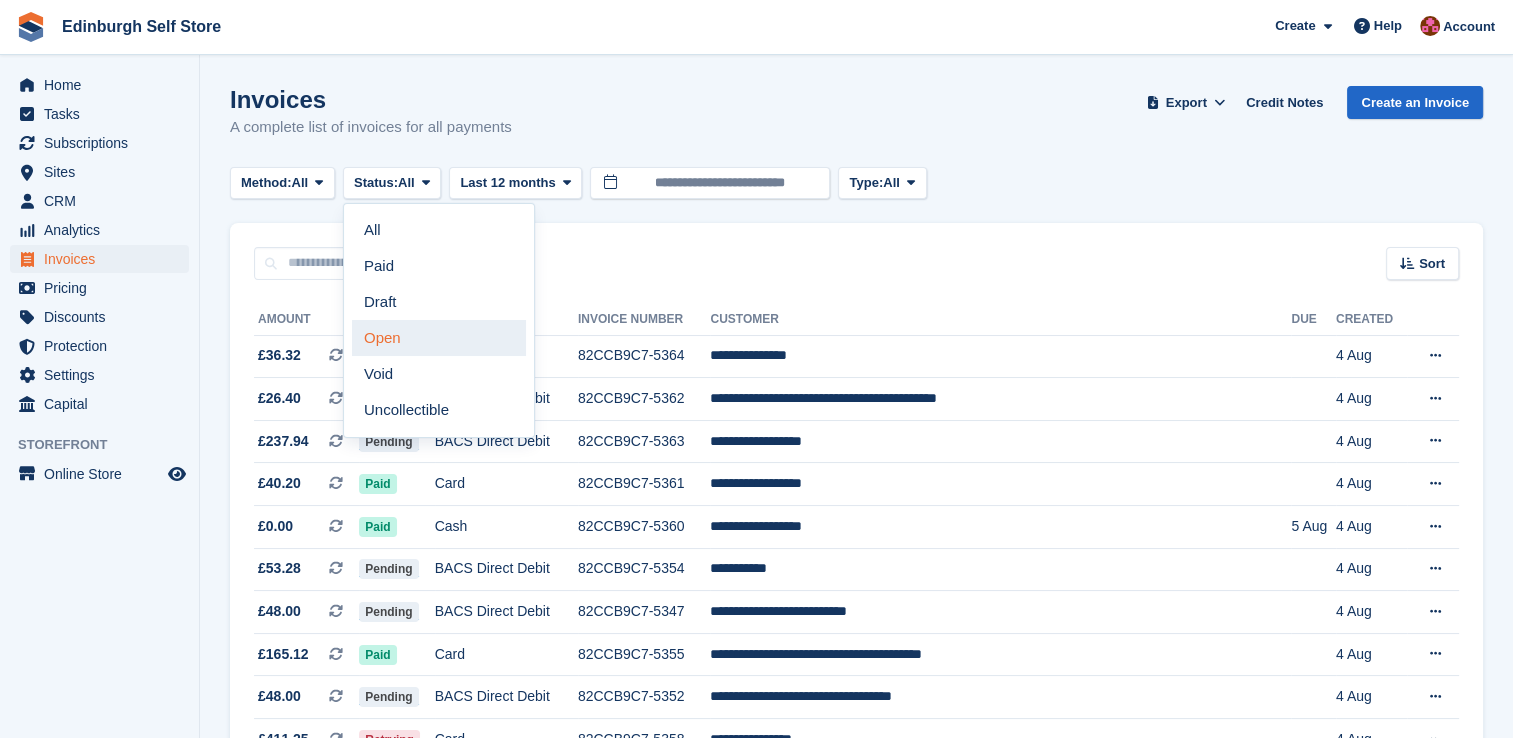 click on "Open" at bounding box center [439, 338] 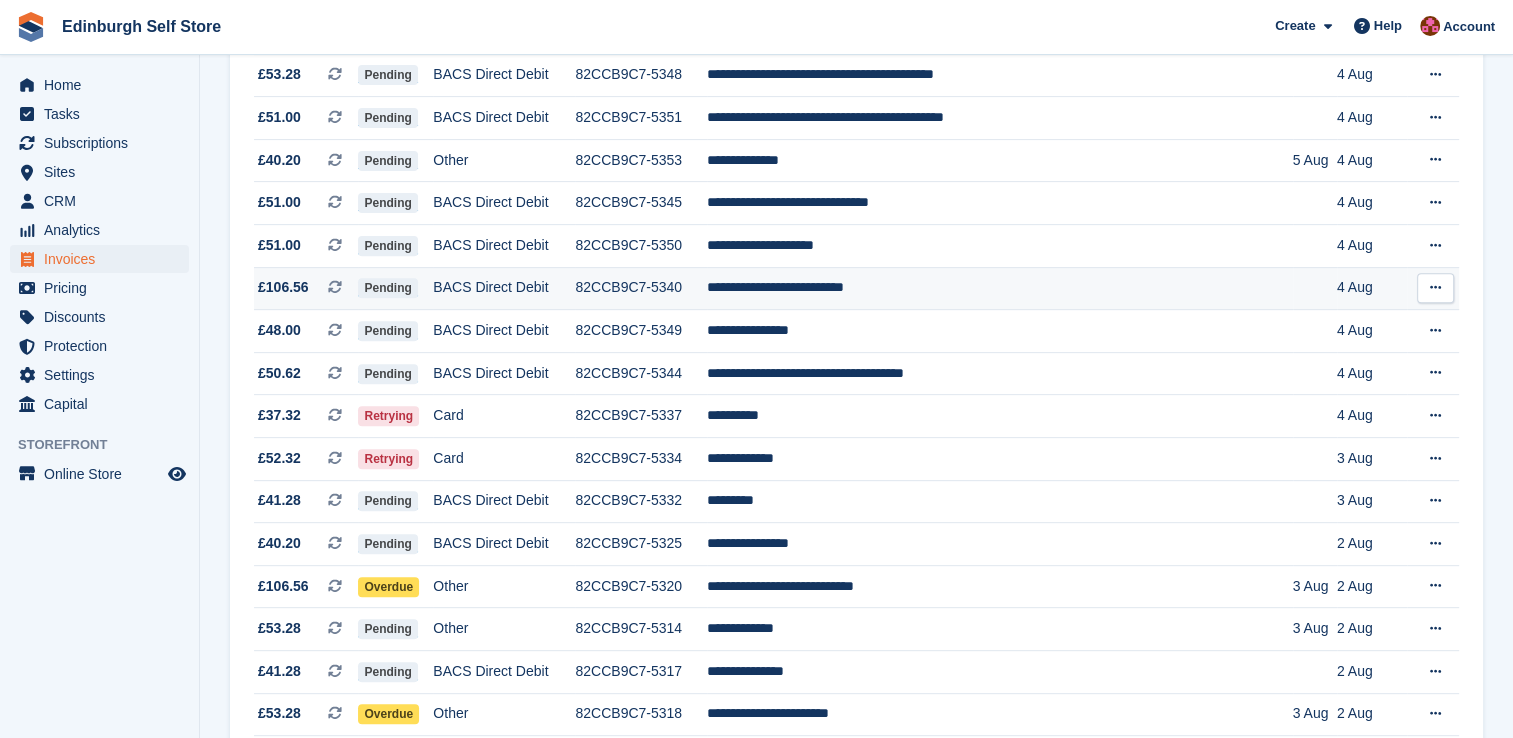 scroll, scrollTop: 800, scrollLeft: 0, axis: vertical 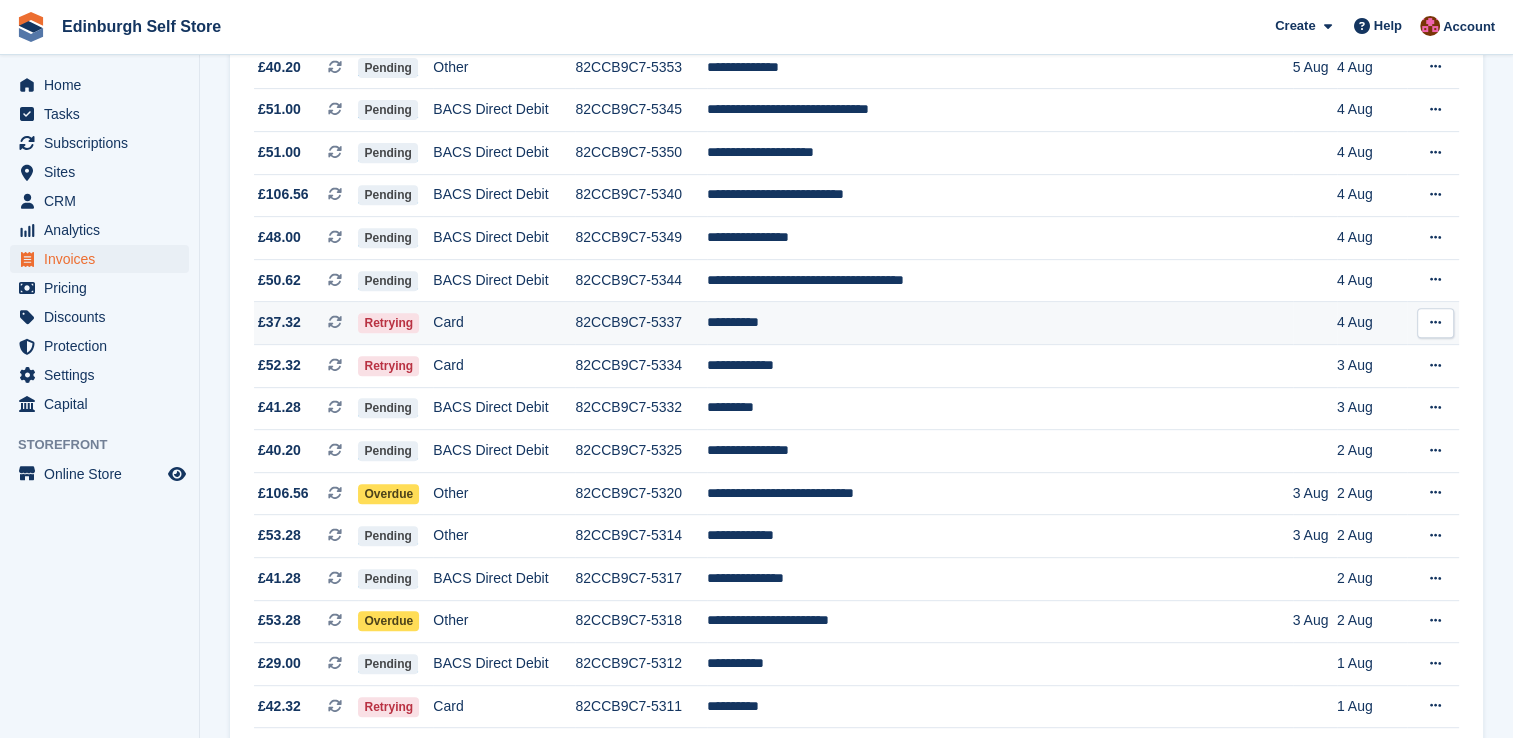 click on "**********" at bounding box center [999, 323] 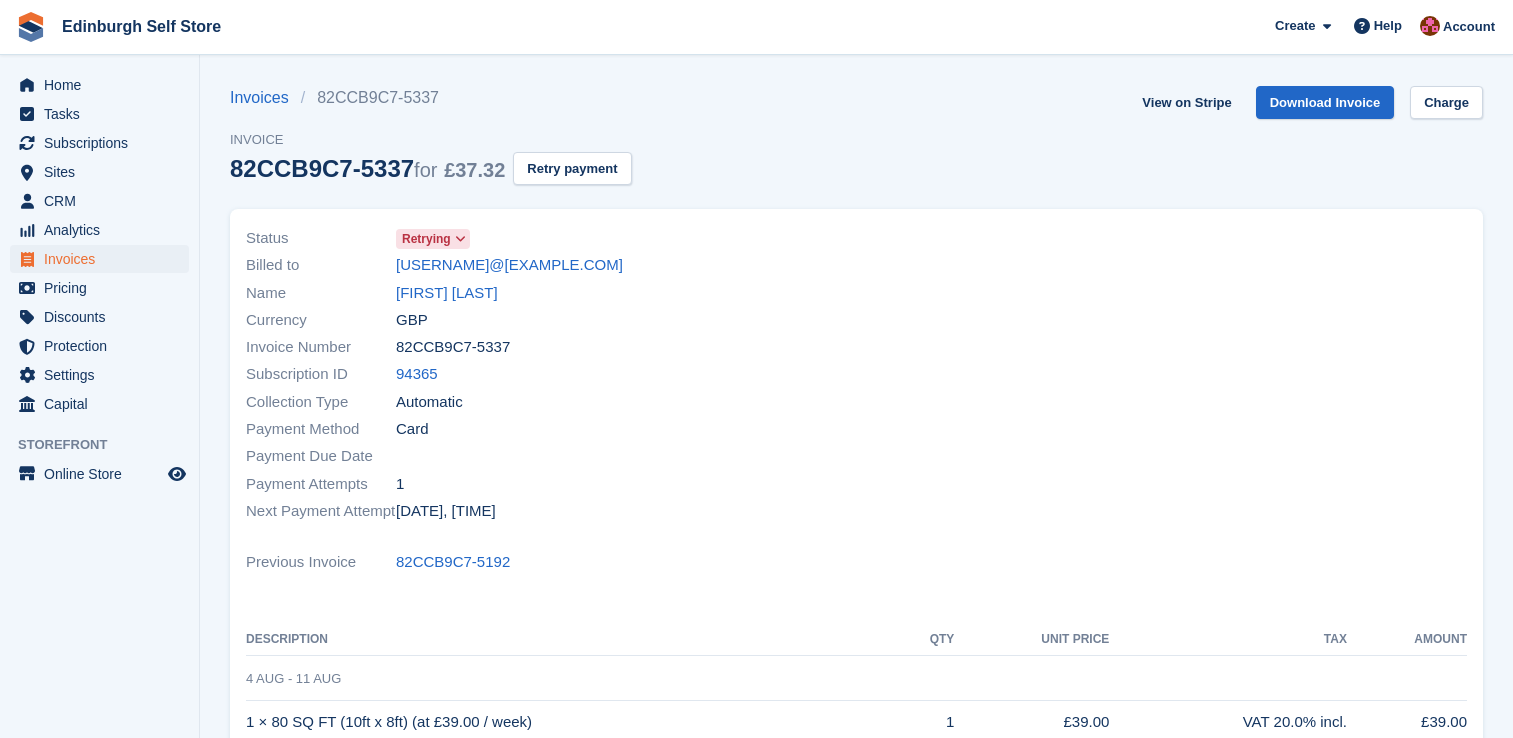 scroll, scrollTop: 0, scrollLeft: 0, axis: both 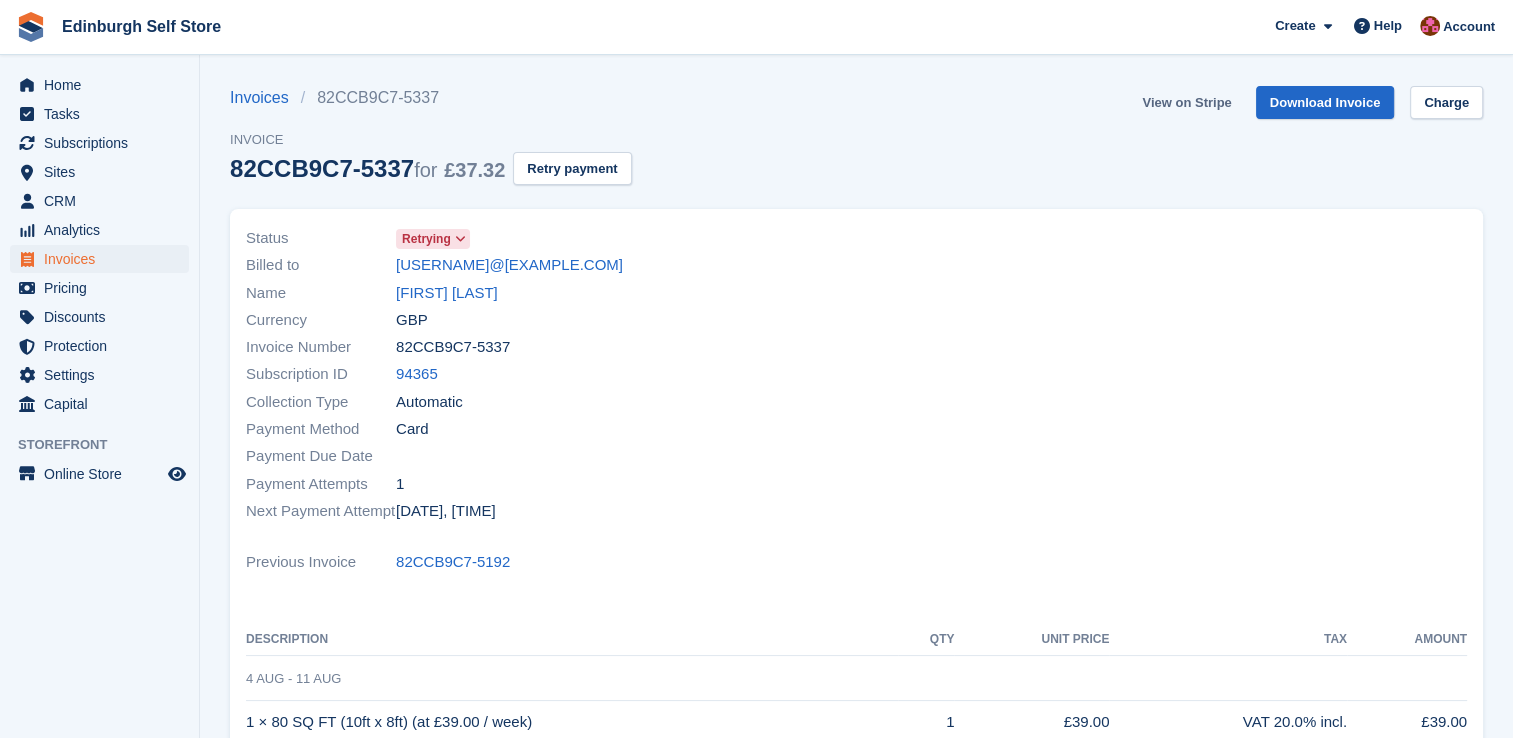 click on "View on Stripe" at bounding box center (1186, 102) 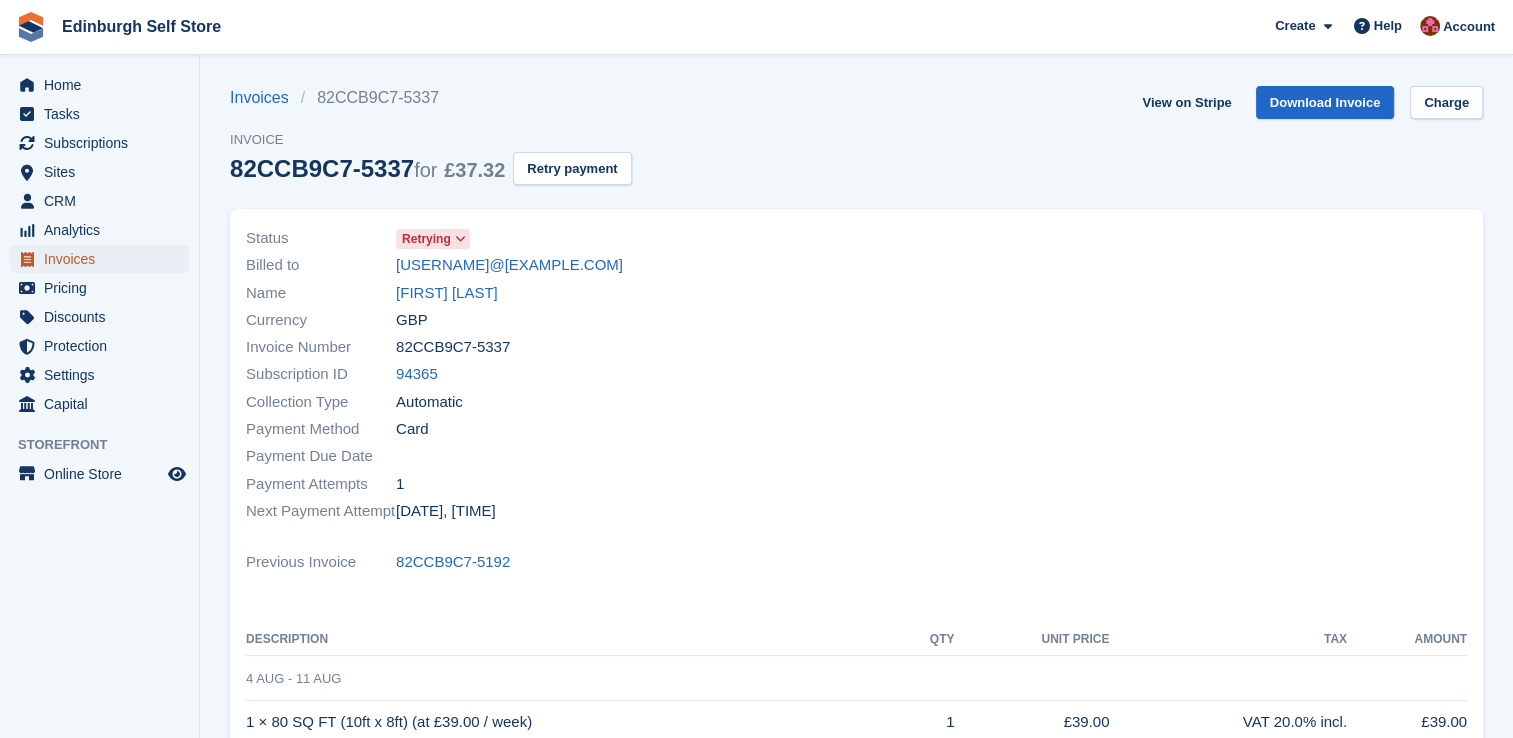 click on "Invoices" at bounding box center [104, 259] 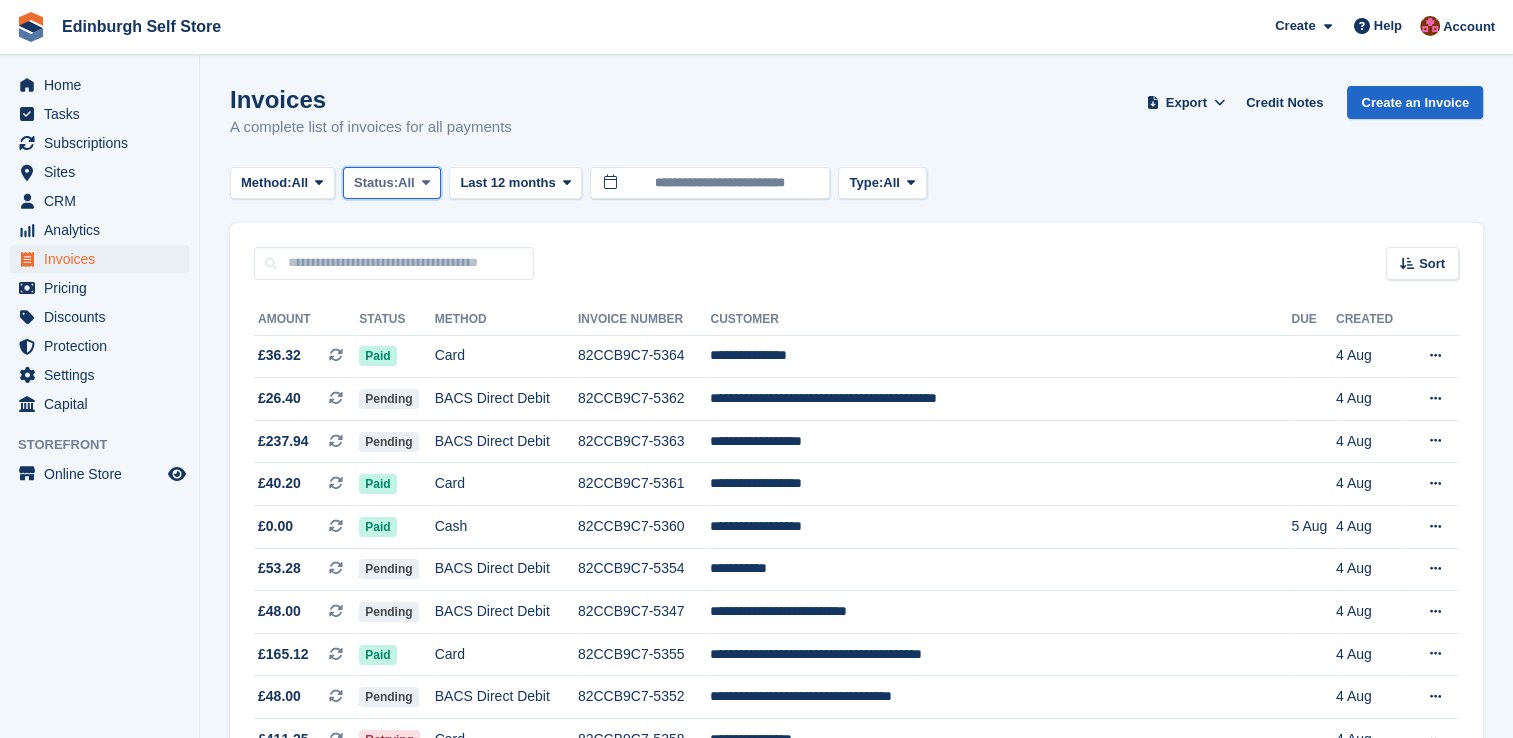 click at bounding box center (426, 182) 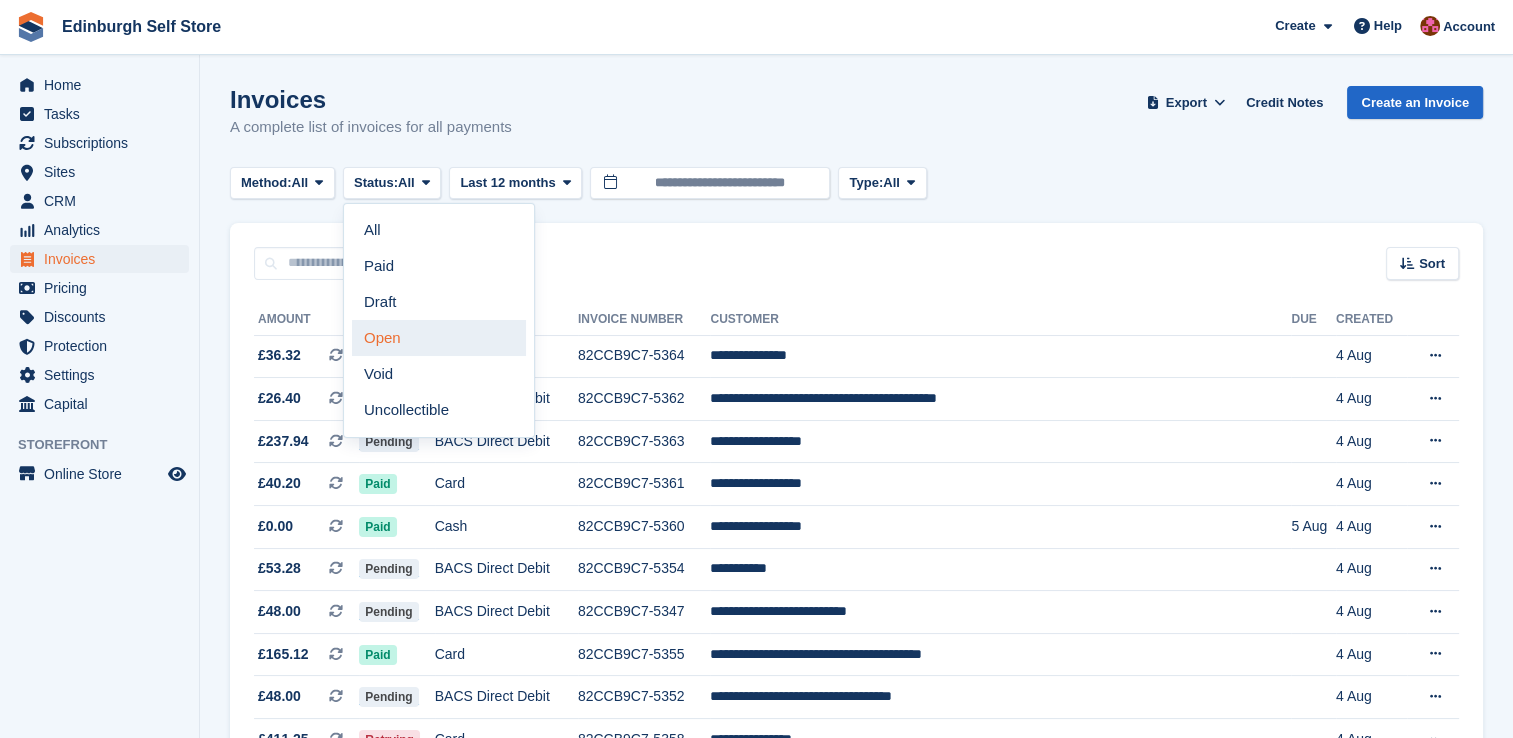 click on "Open" at bounding box center [439, 338] 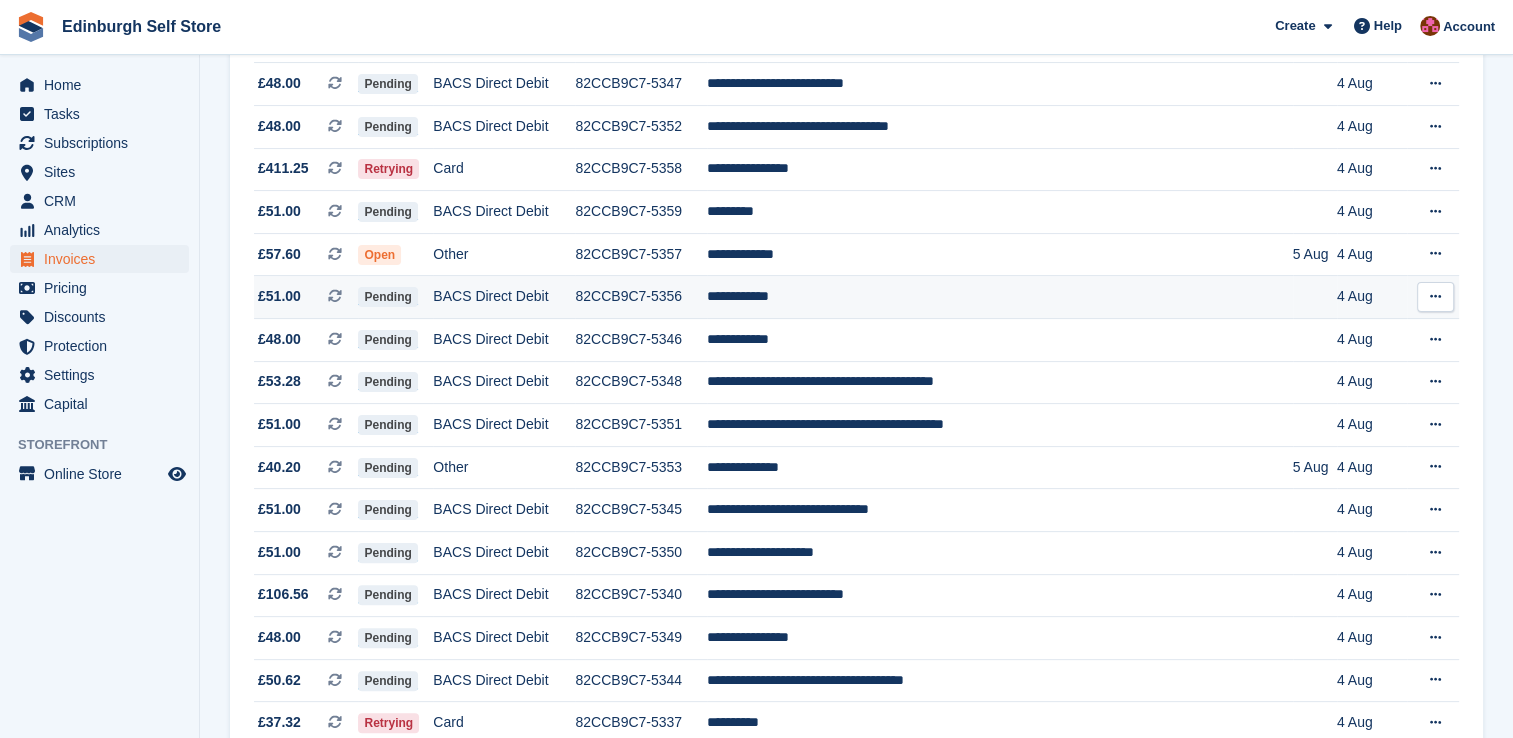 scroll, scrollTop: 700, scrollLeft: 0, axis: vertical 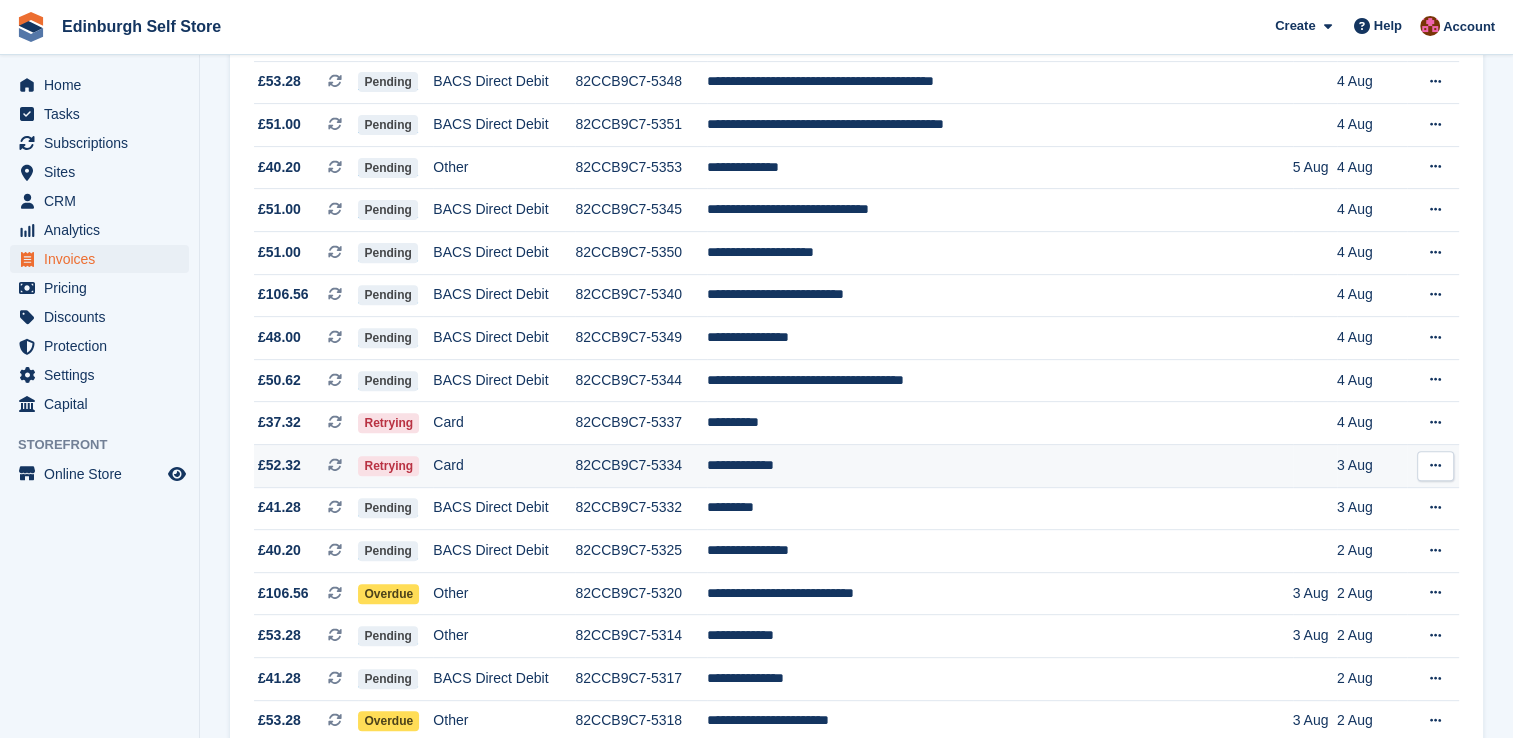 click on "**********" at bounding box center (999, 465) 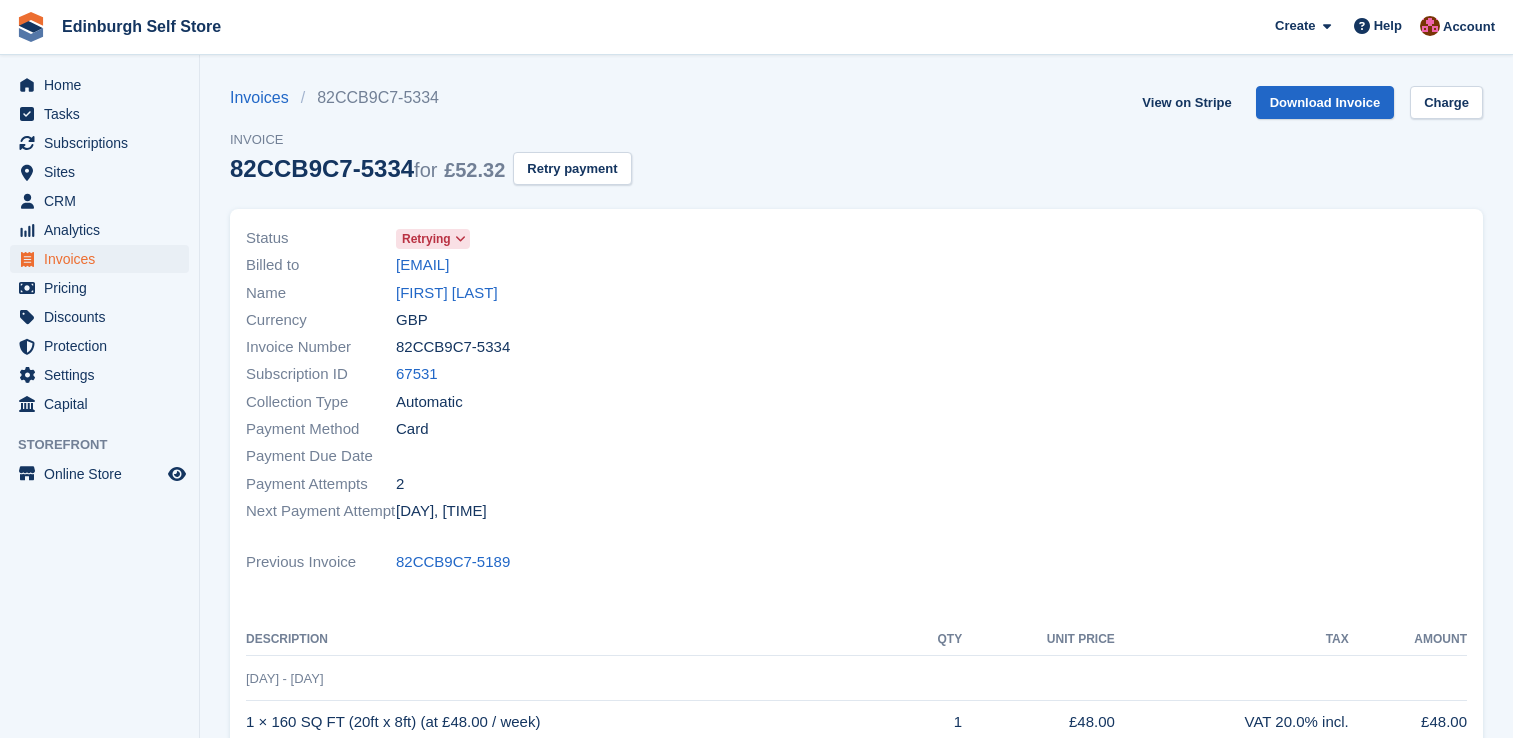 scroll, scrollTop: 0, scrollLeft: 0, axis: both 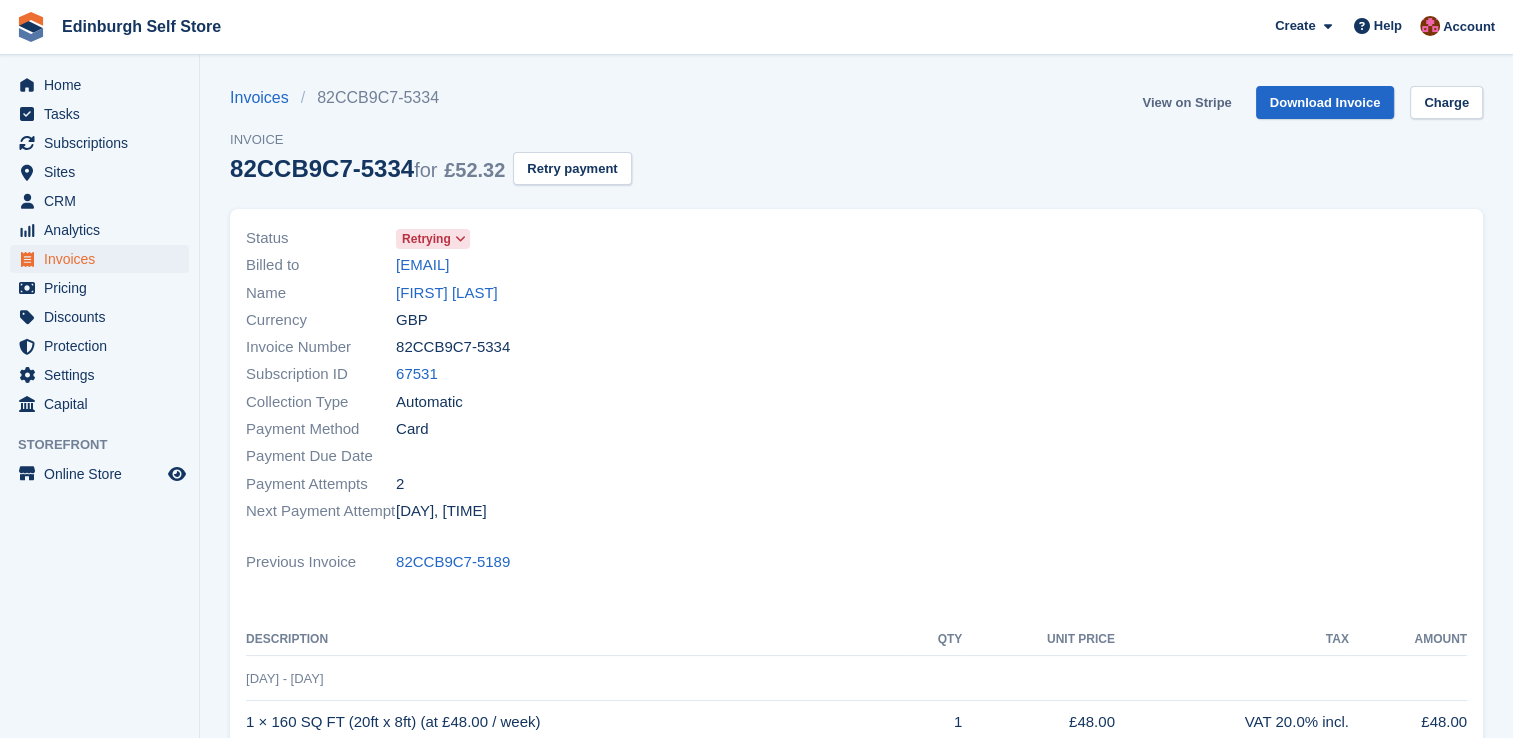 click on "View on Stripe" at bounding box center [1186, 102] 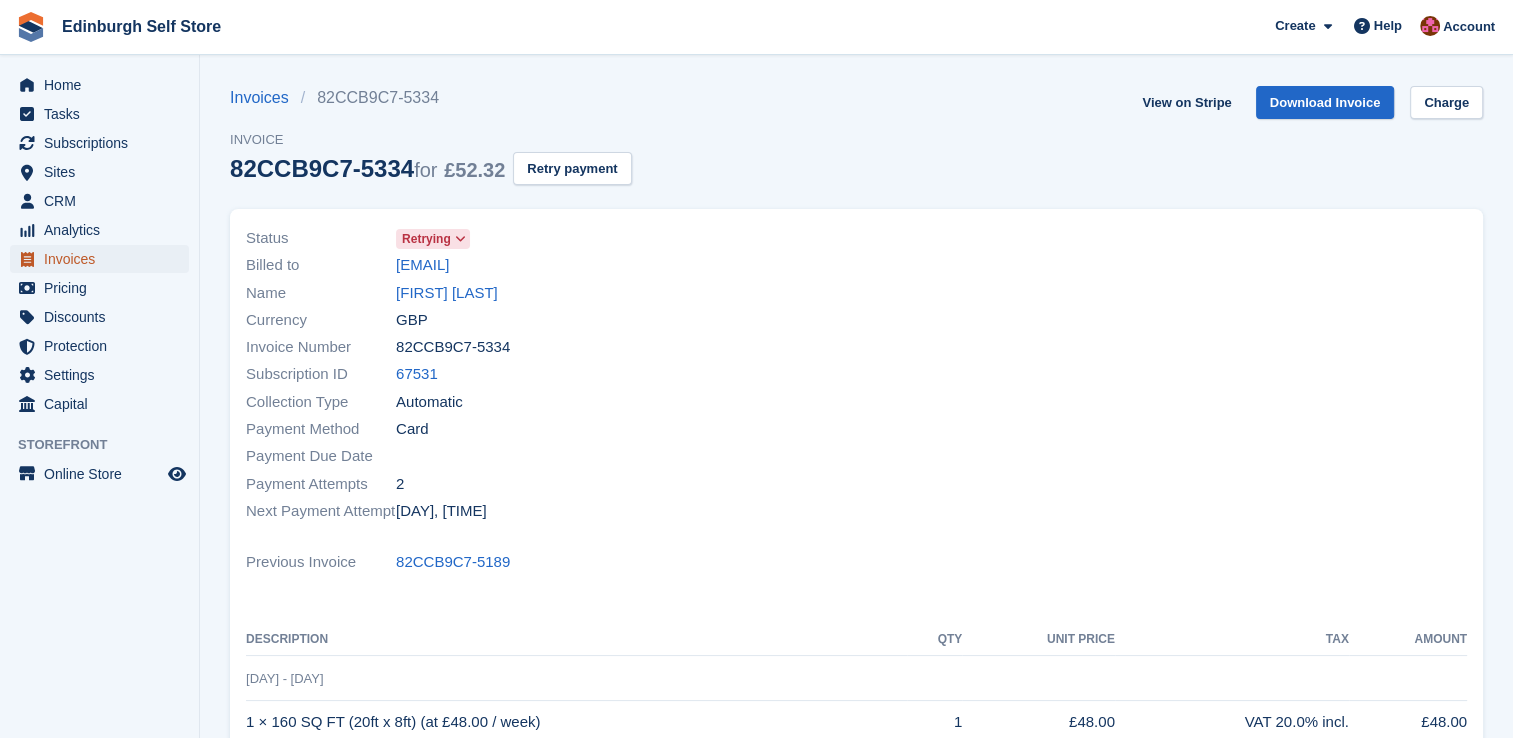 click on "Invoices" at bounding box center [104, 259] 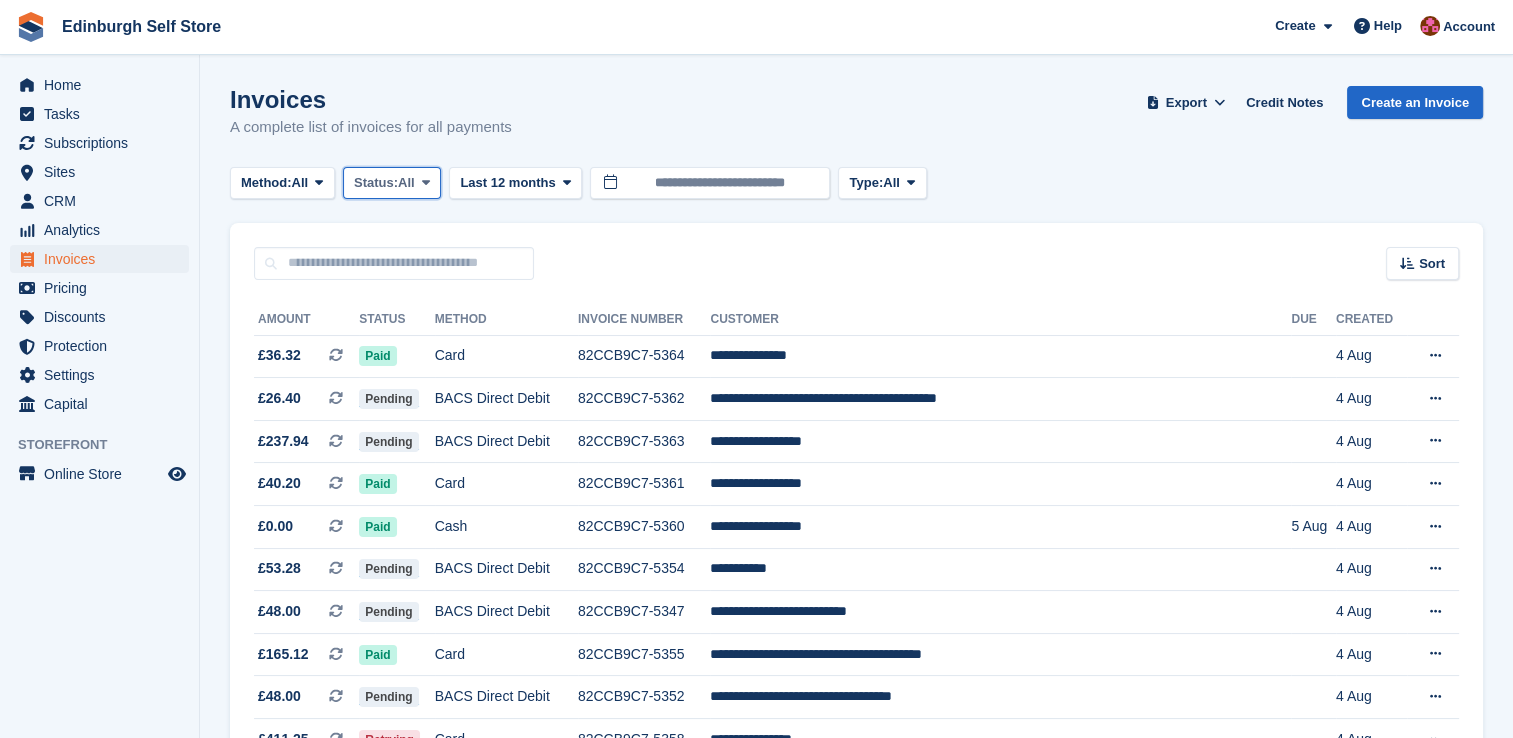 click at bounding box center [426, 182] 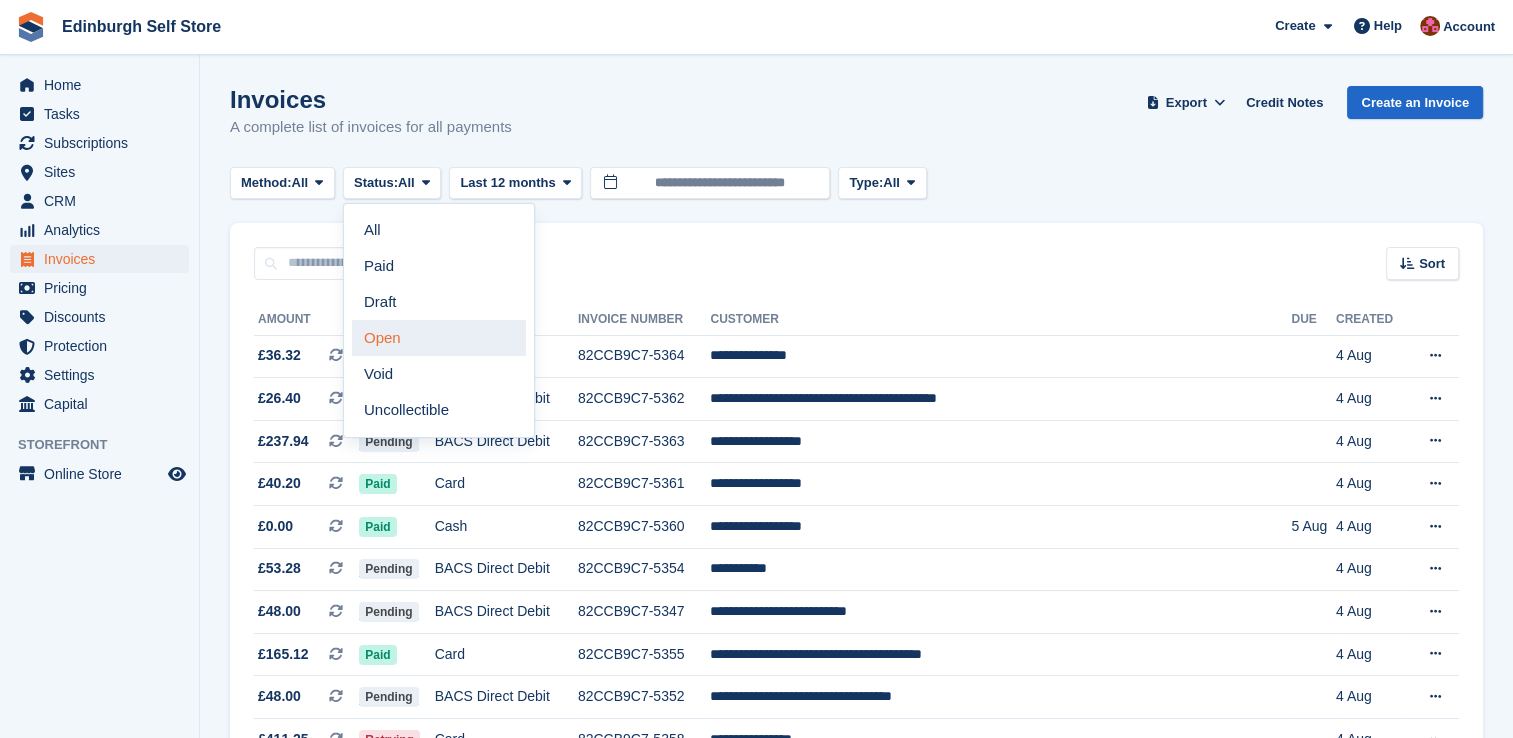 click on "Open" at bounding box center (439, 338) 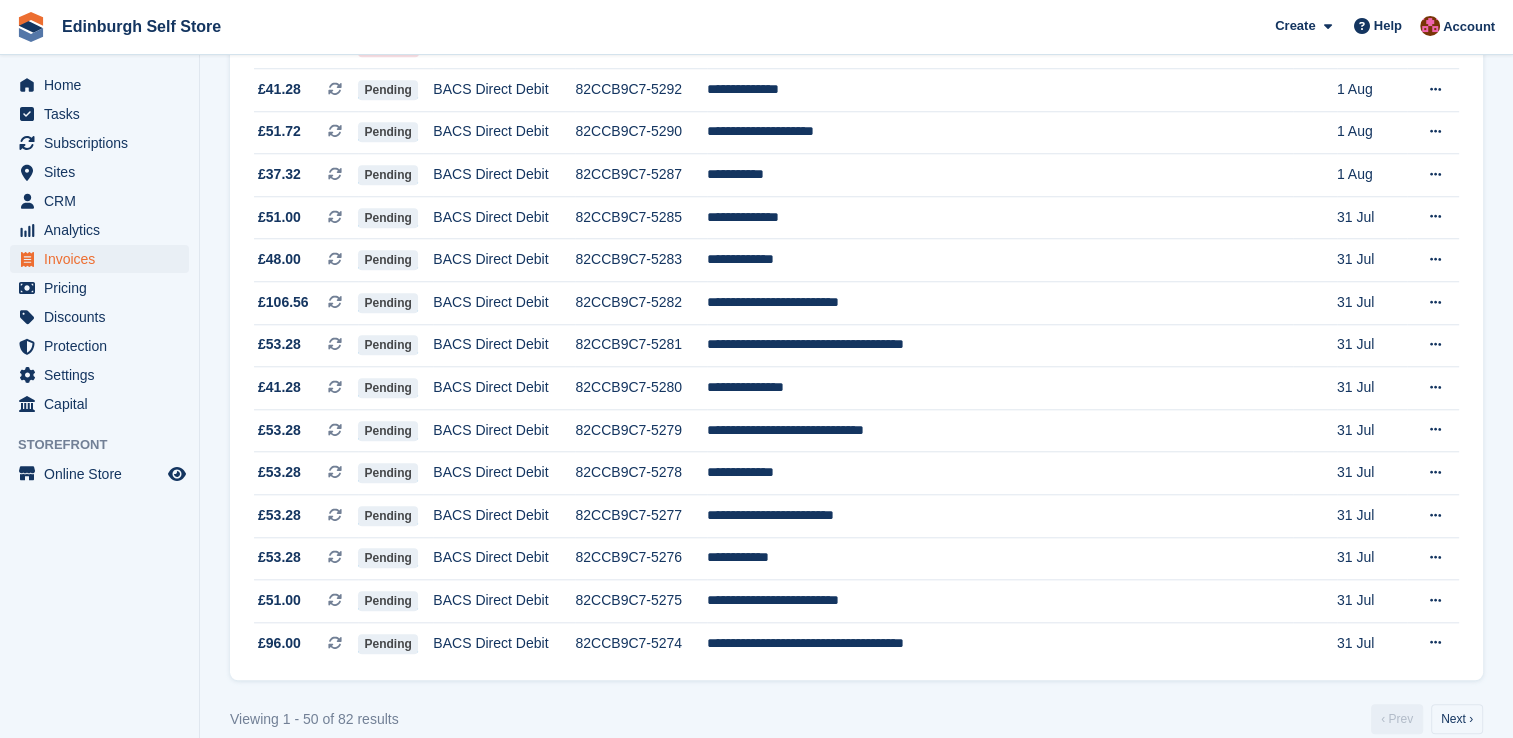 scroll, scrollTop: 1836, scrollLeft: 0, axis: vertical 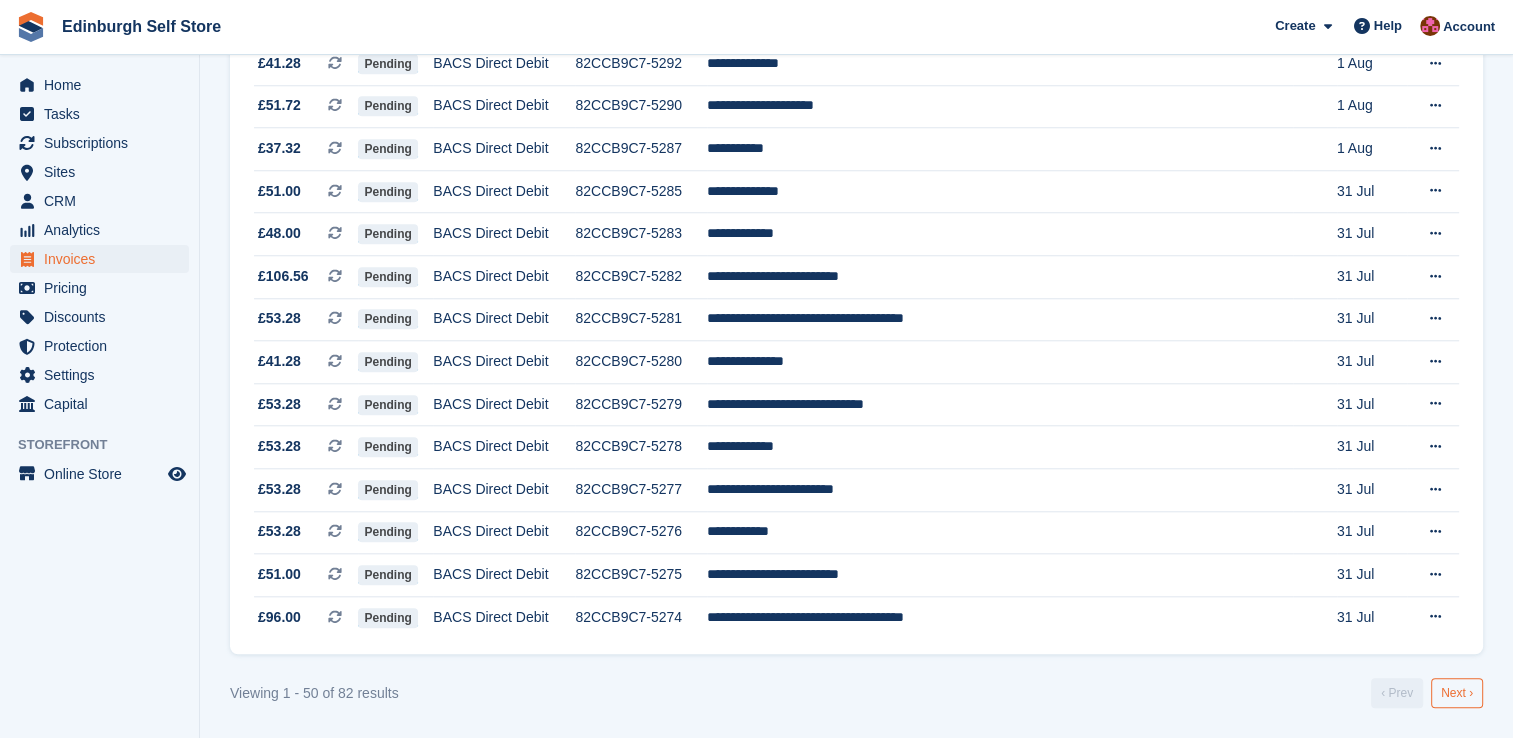 click on "Next ›" at bounding box center (1457, 693) 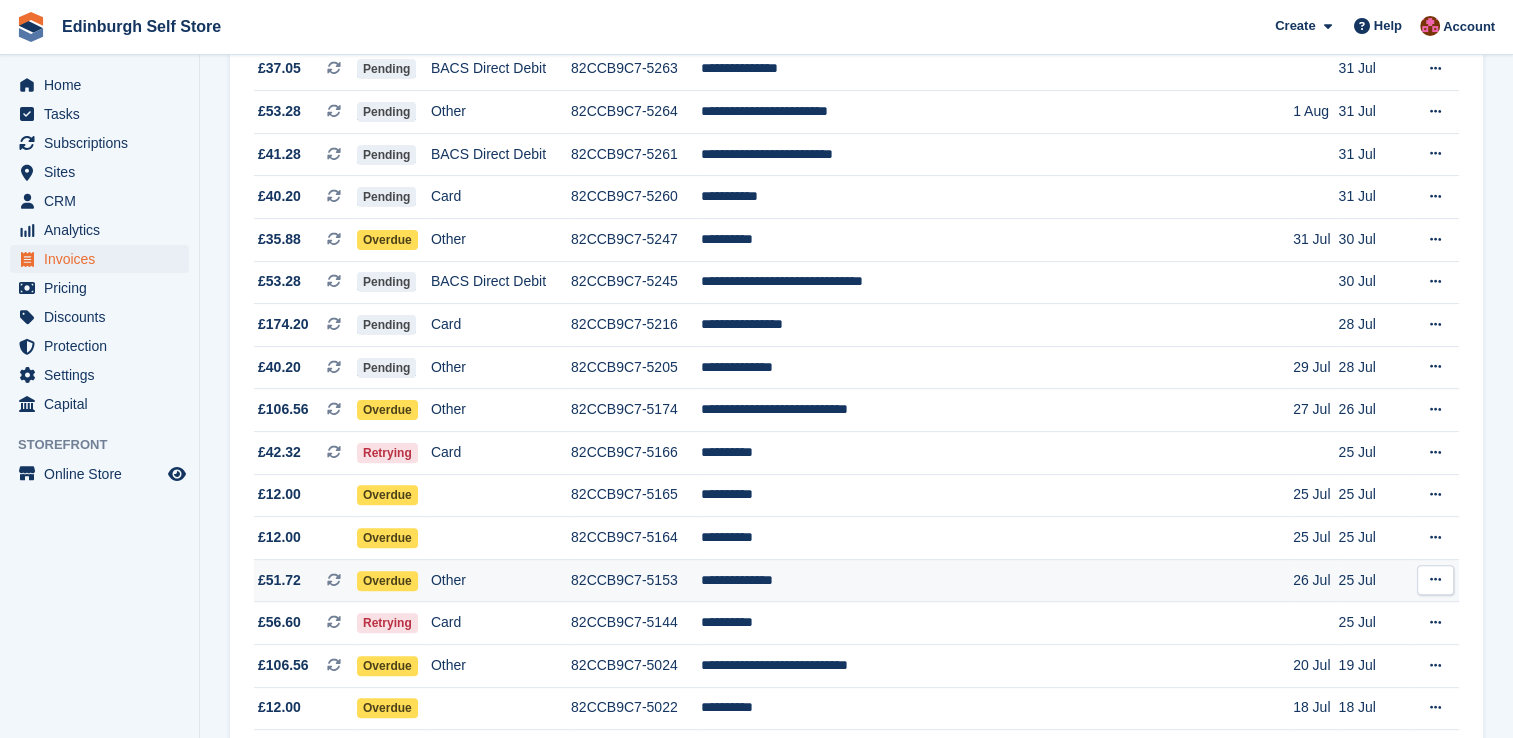 scroll, scrollTop: 465, scrollLeft: 0, axis: vertical 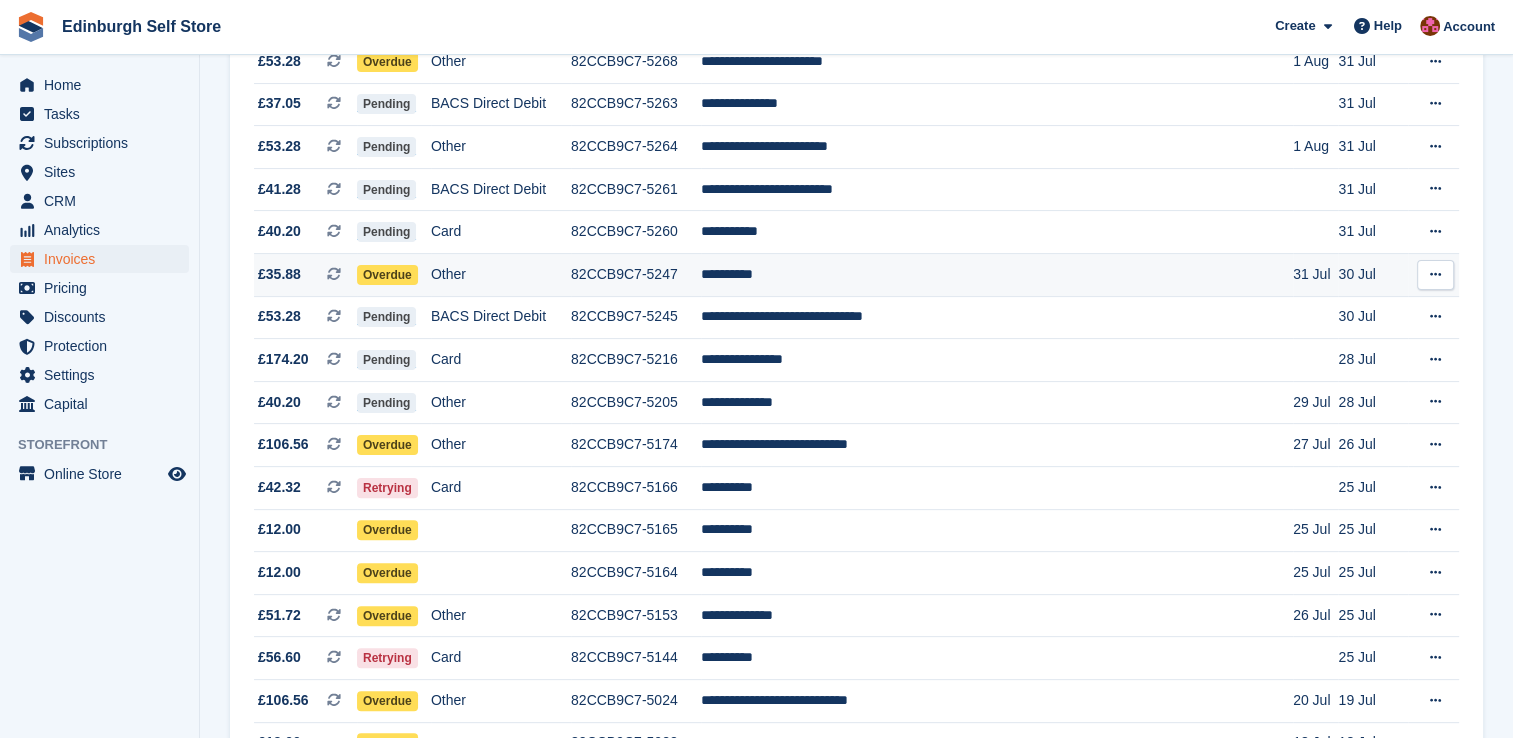 click on "**********" at bounding box center [997, 275] 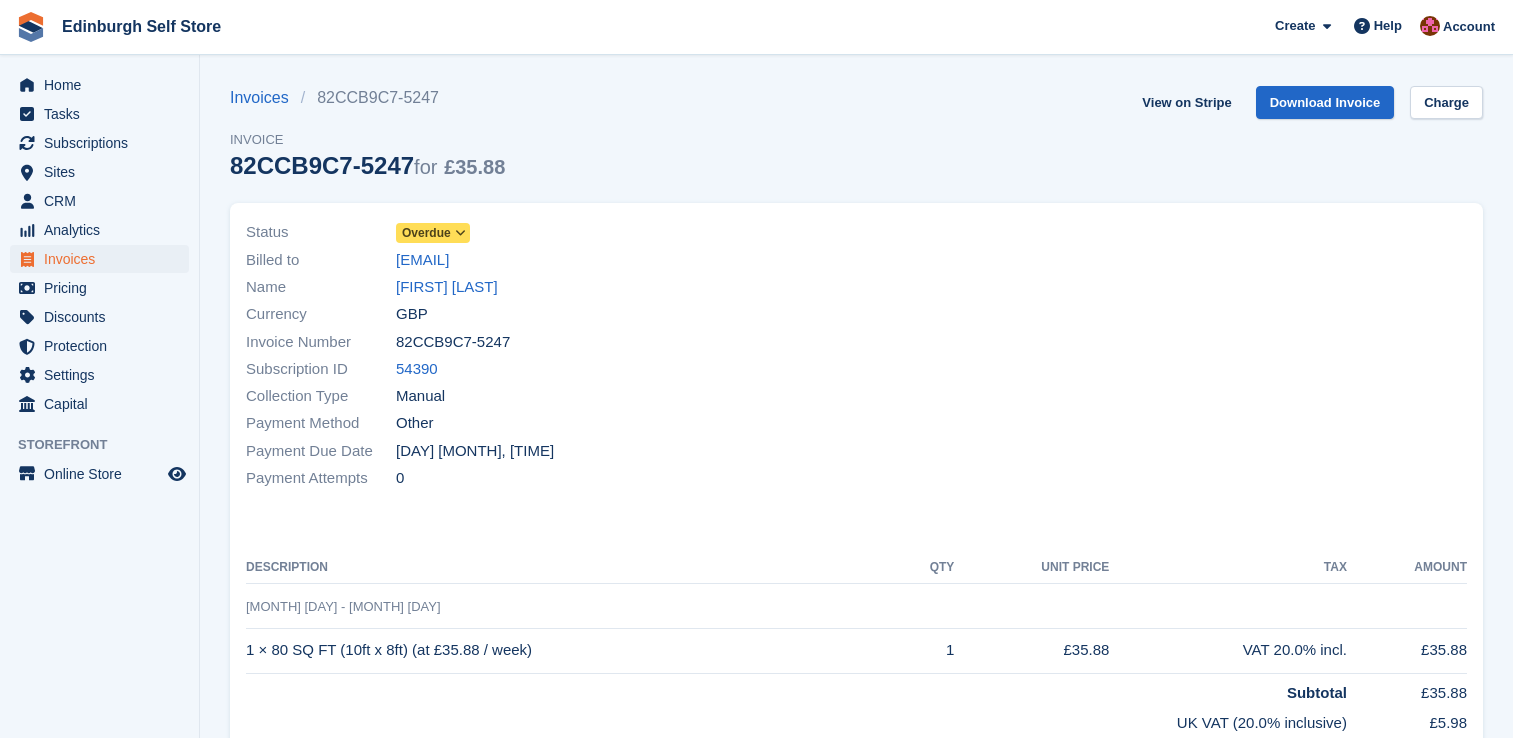scroll, scrollTop: 0, scrollLeft: 0, axis: both 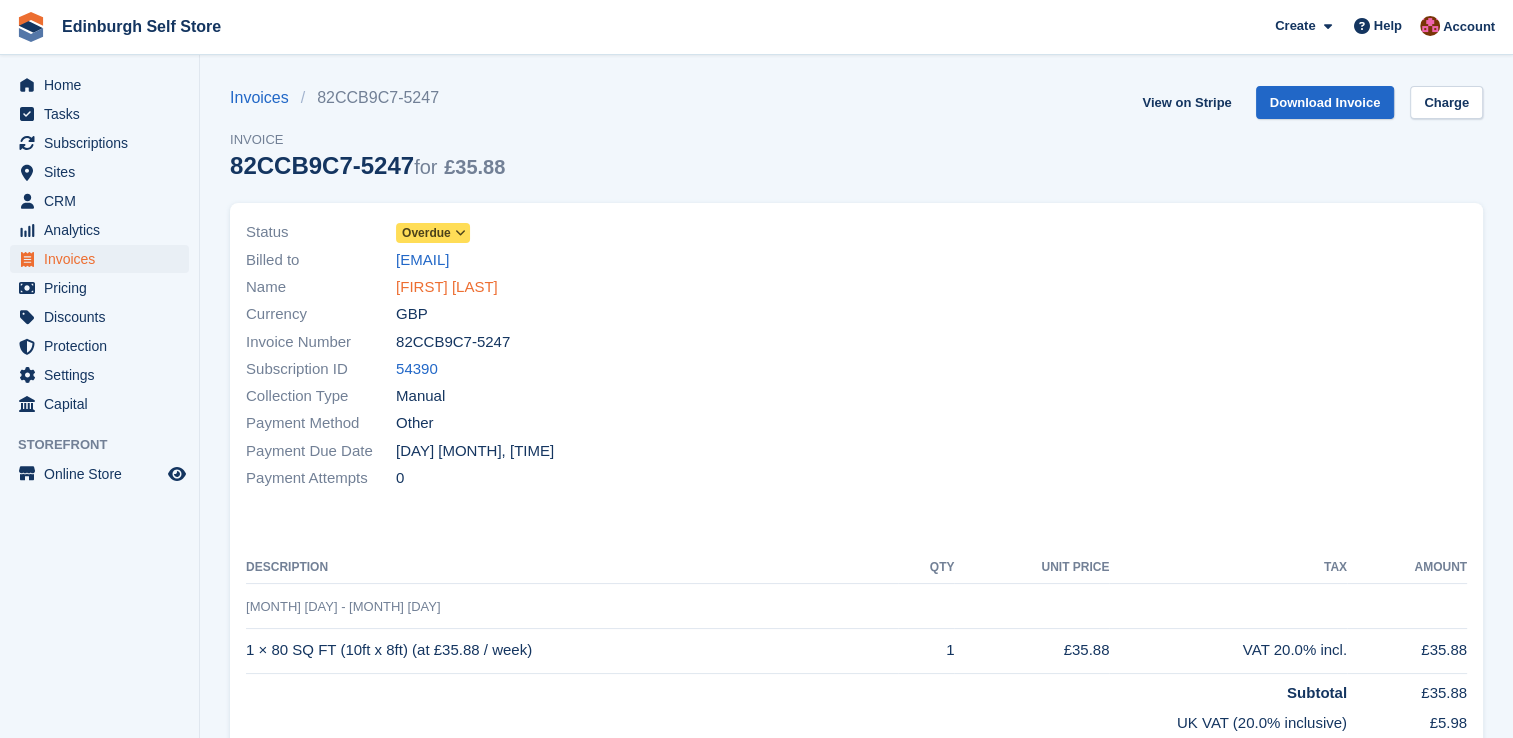 click on "[FIRST] [LAST]" at bounding box center (447, 287) 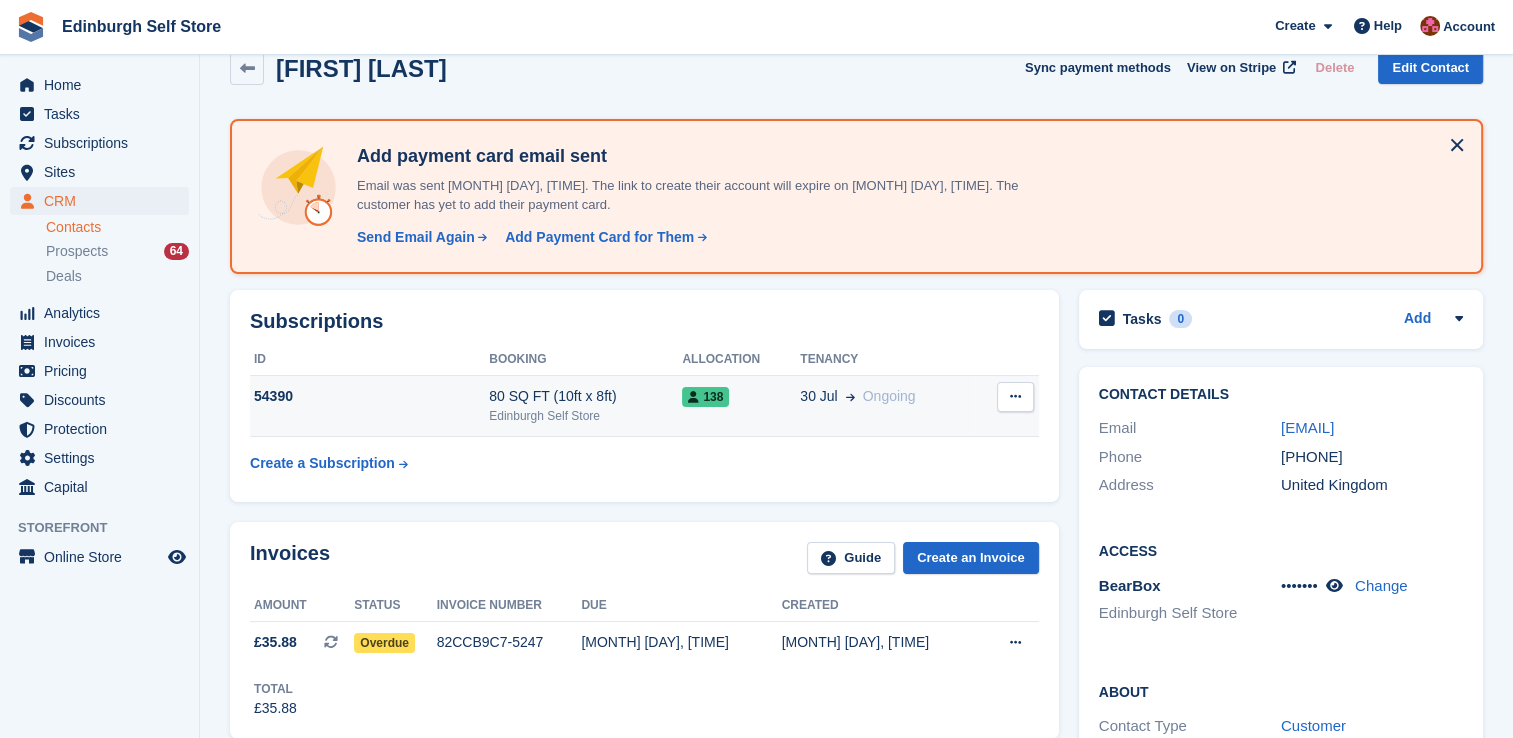 scroll, scrollTop: 0, scrollLeft: 0, axis: both 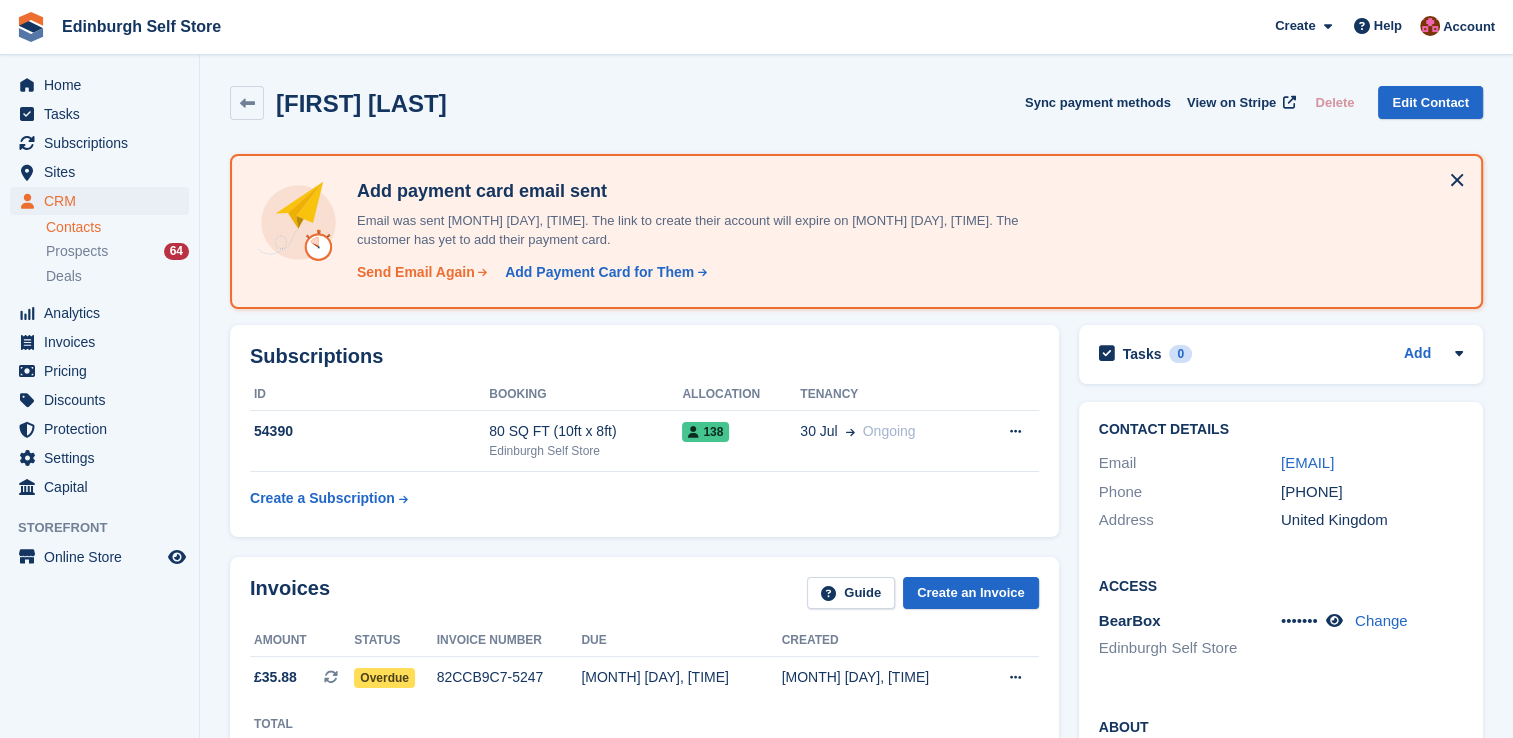 click on "Send Email Again" at bounding box center [416, 272] 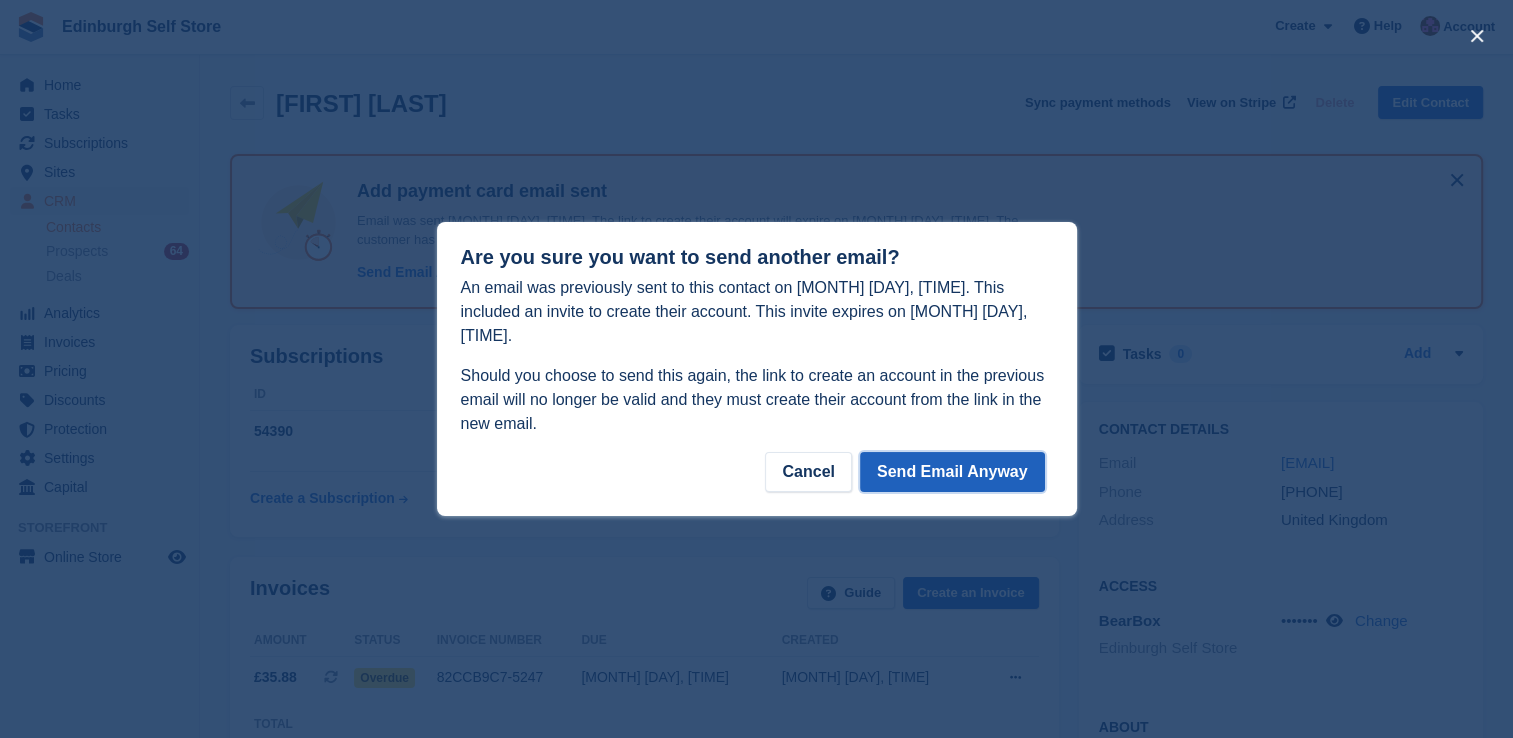 click on "Send Email Anyway" at bounding box center [952, 472] 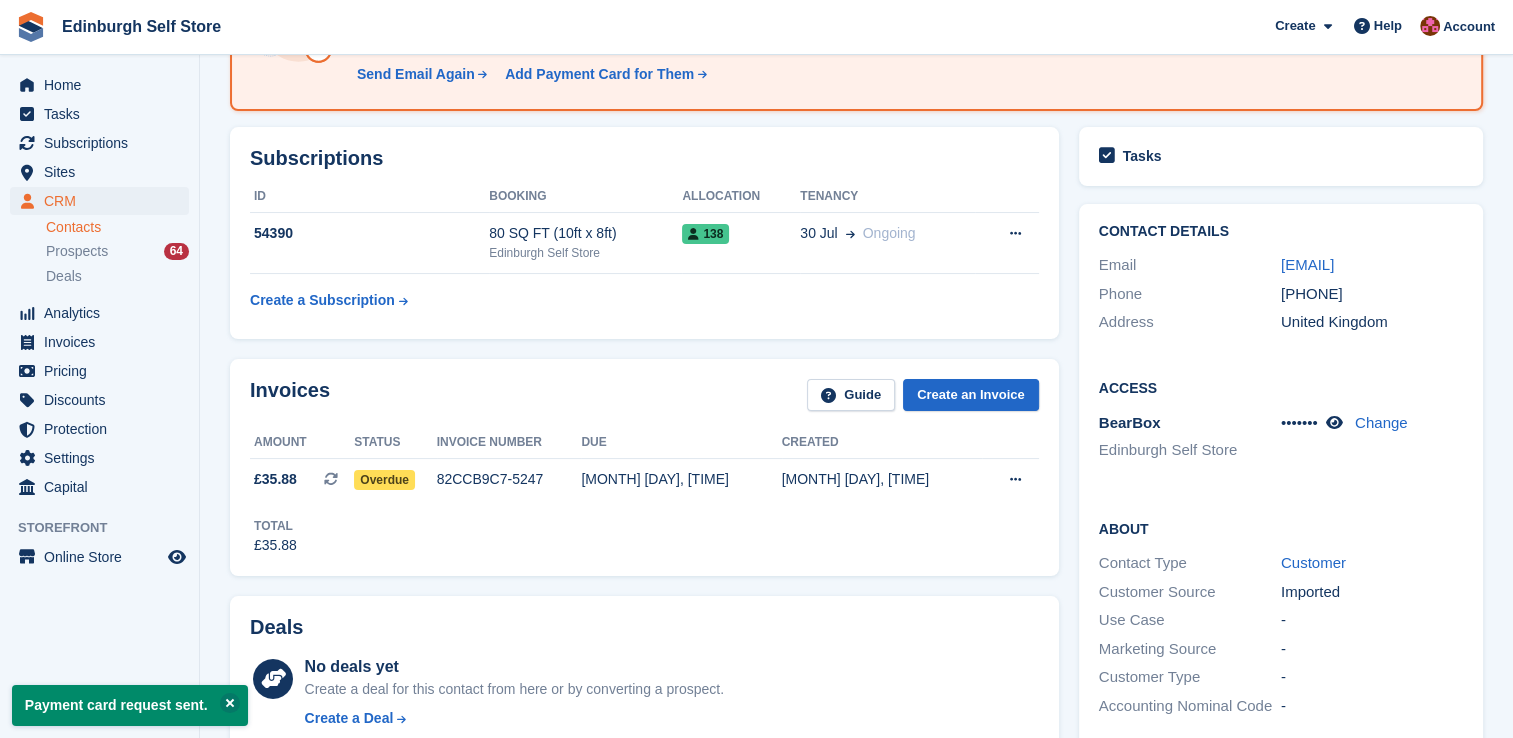 scroll, scrollTop: 200, scrollLeft: 0, axis: vertical 